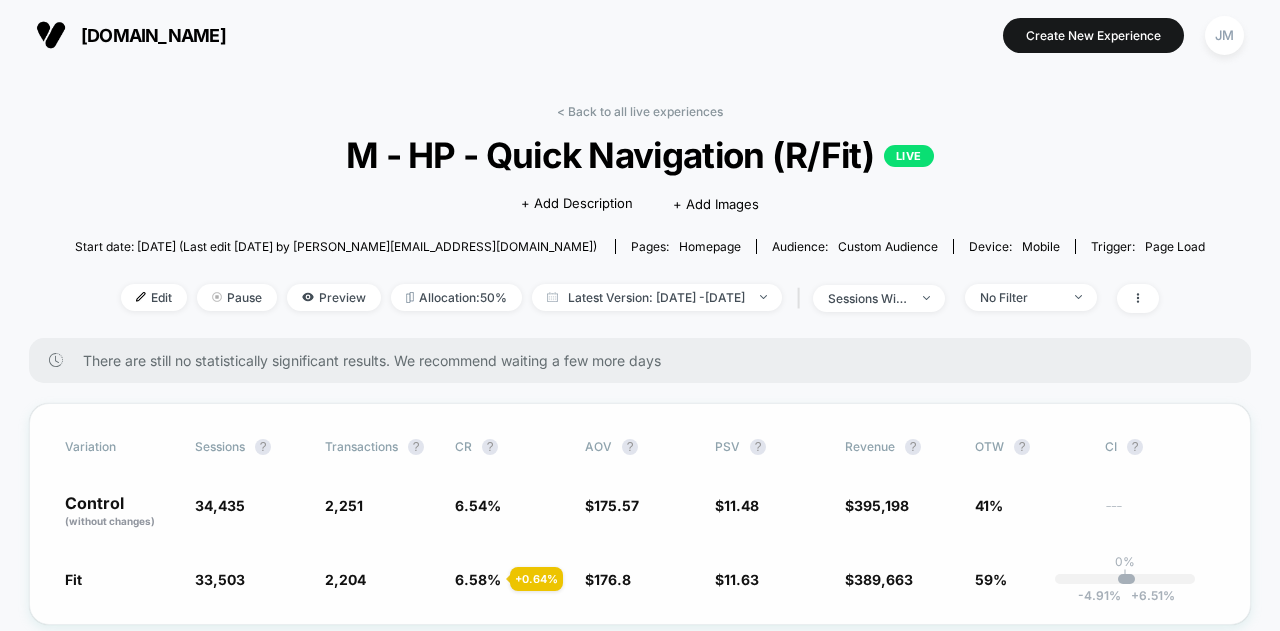 scroll, scrollTop: 0, scrollLeft: 0, axis: both 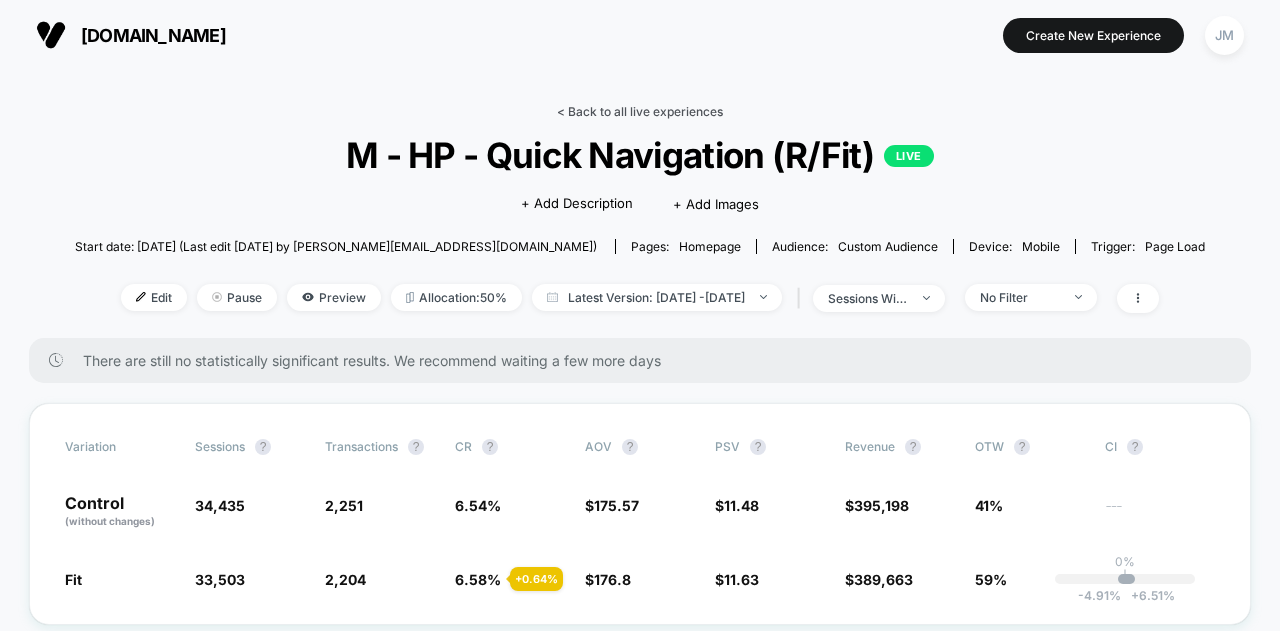 click on "< Back to all live experiences" at bounding box center (640, 111) 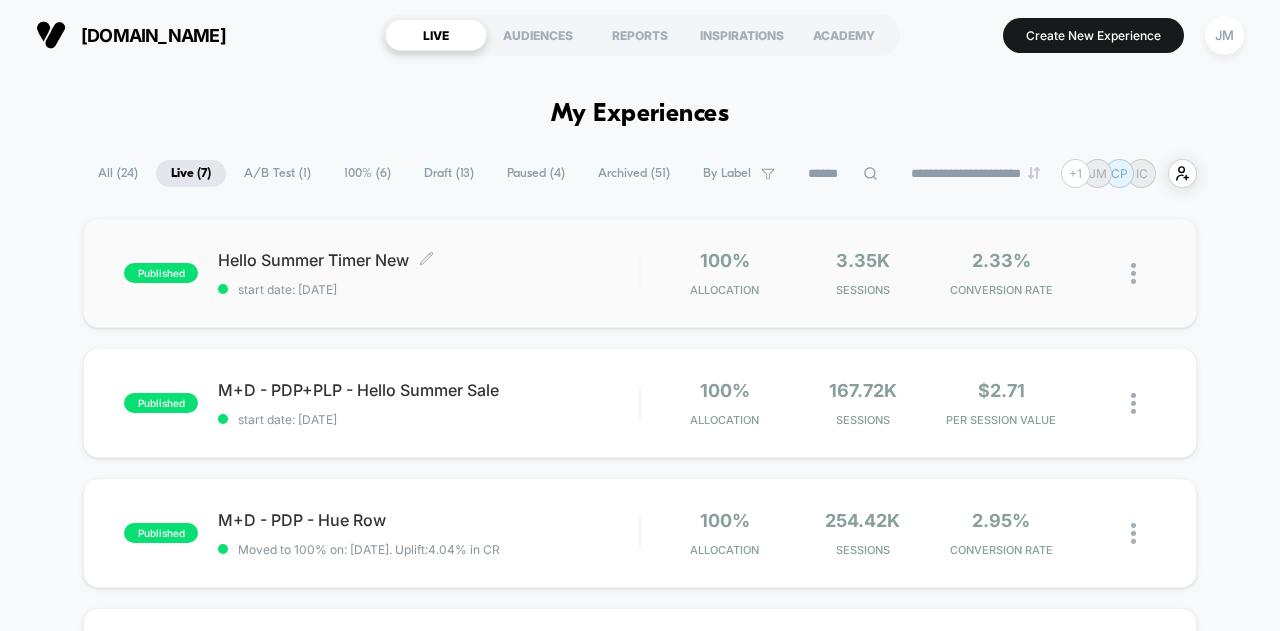 click on "Hello Summer Timer New Click to edit experience details Click to edit experience details start date: 7/30/2025" at bounding box center [428, 273] 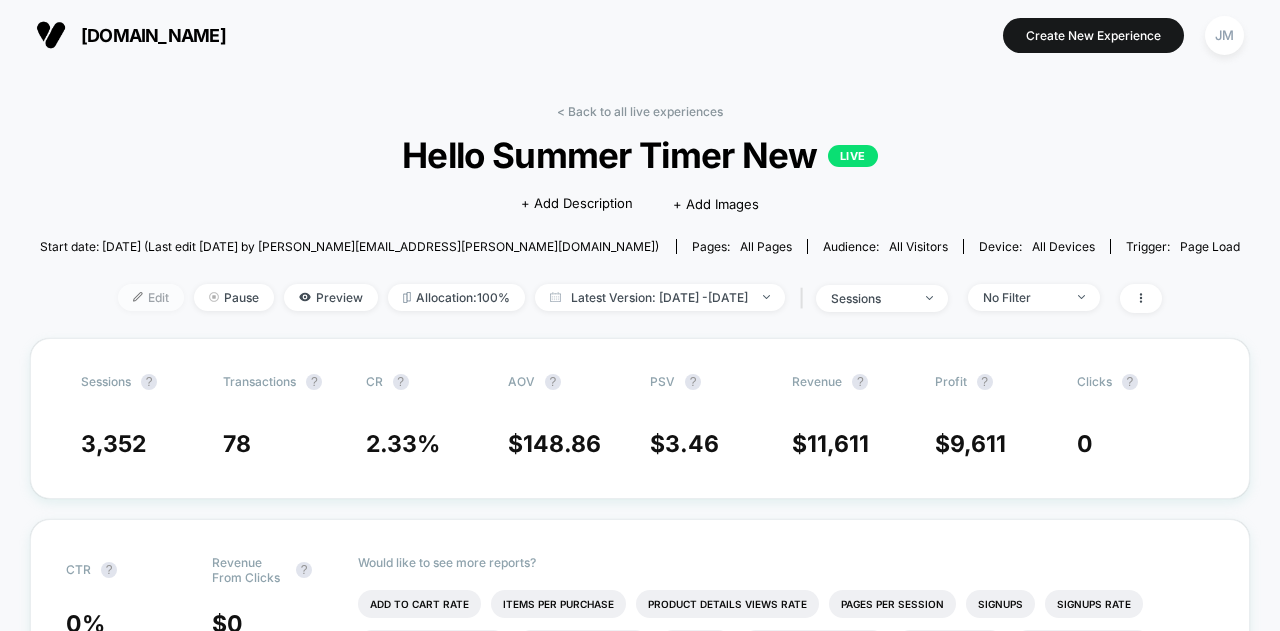 click on "Edit" at bounding box center (151, 297) 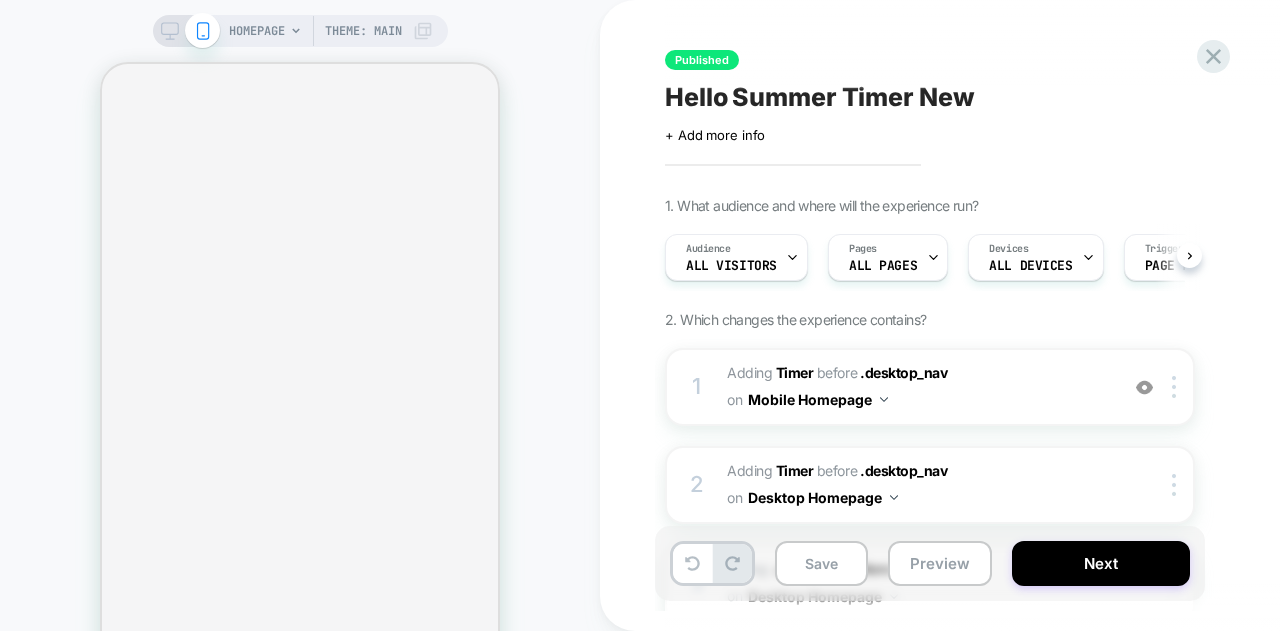 scroll, scrollTop: 0, scrollLeft: 1, axis: horizontal 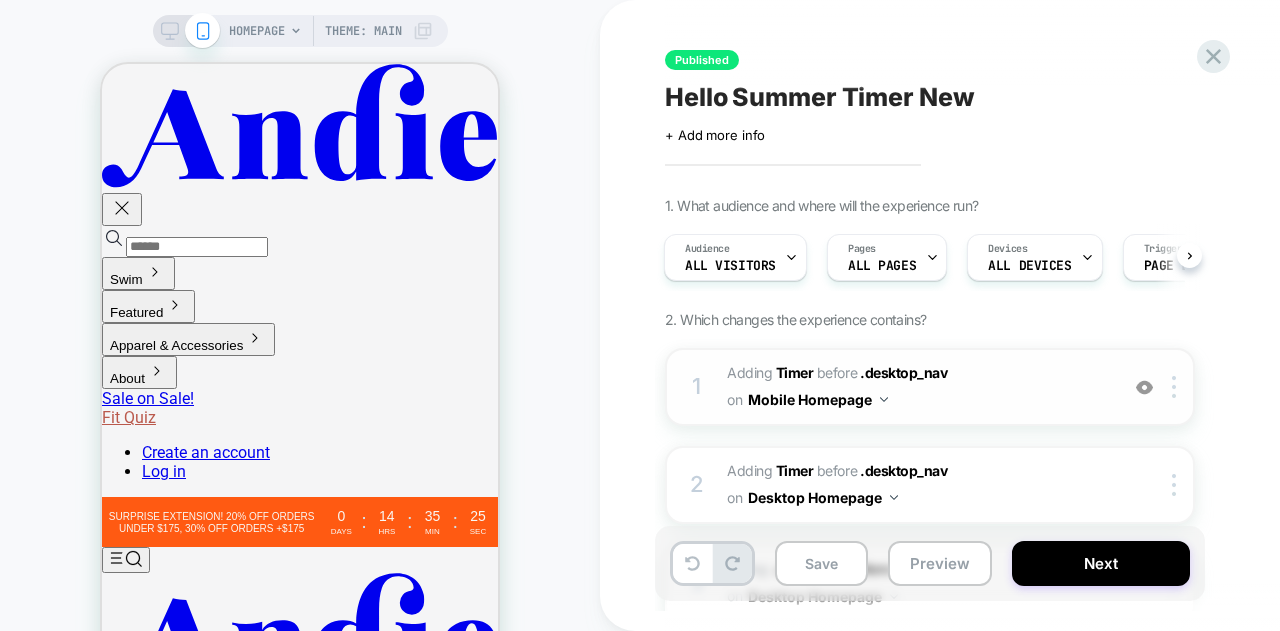 click on "#_loomi_addon_1753714755294_dup1753736062 Adding   Timer   BEFORE .desktop_nav .desktop_nav   on Mobile Homepage" at bounding box center (917, 387) 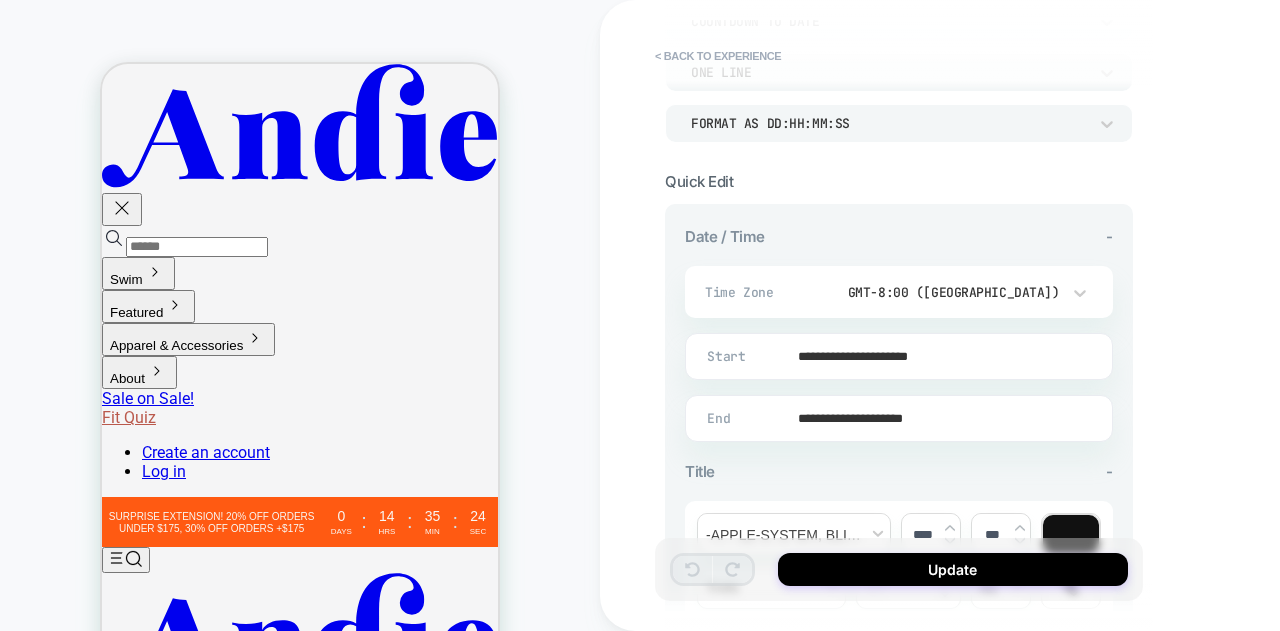 scroll, scrollTop: 500, scrollLeft: 0, axis: vertical 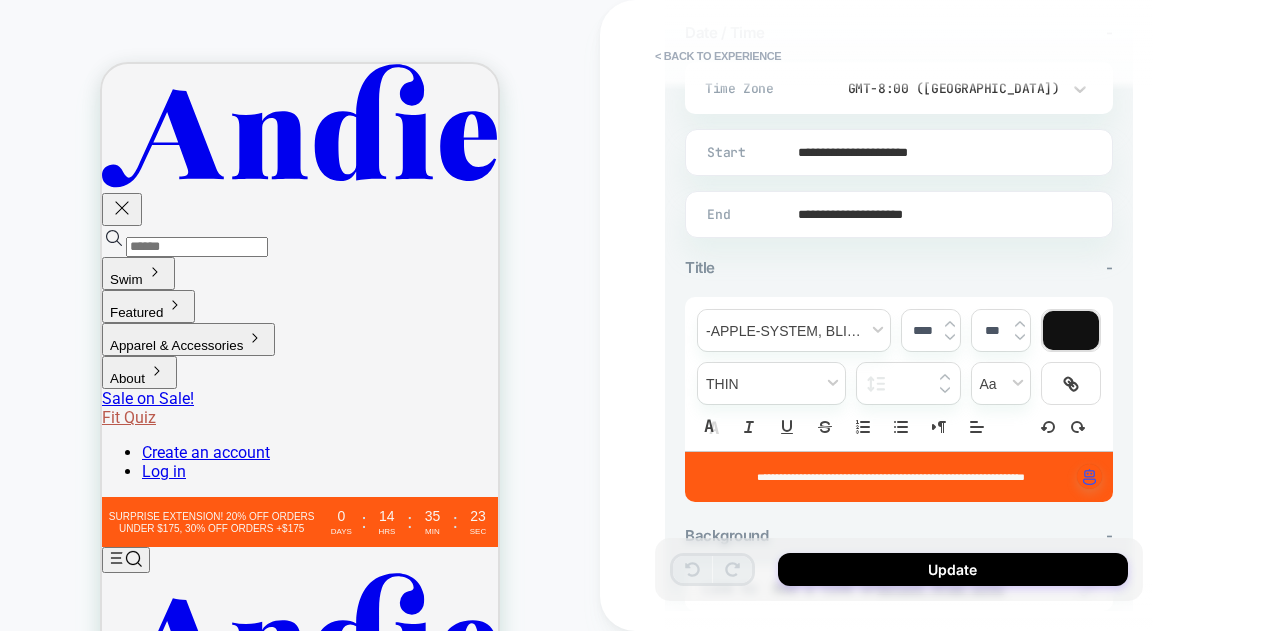 click on "**********" at bounding box center (895, 214) 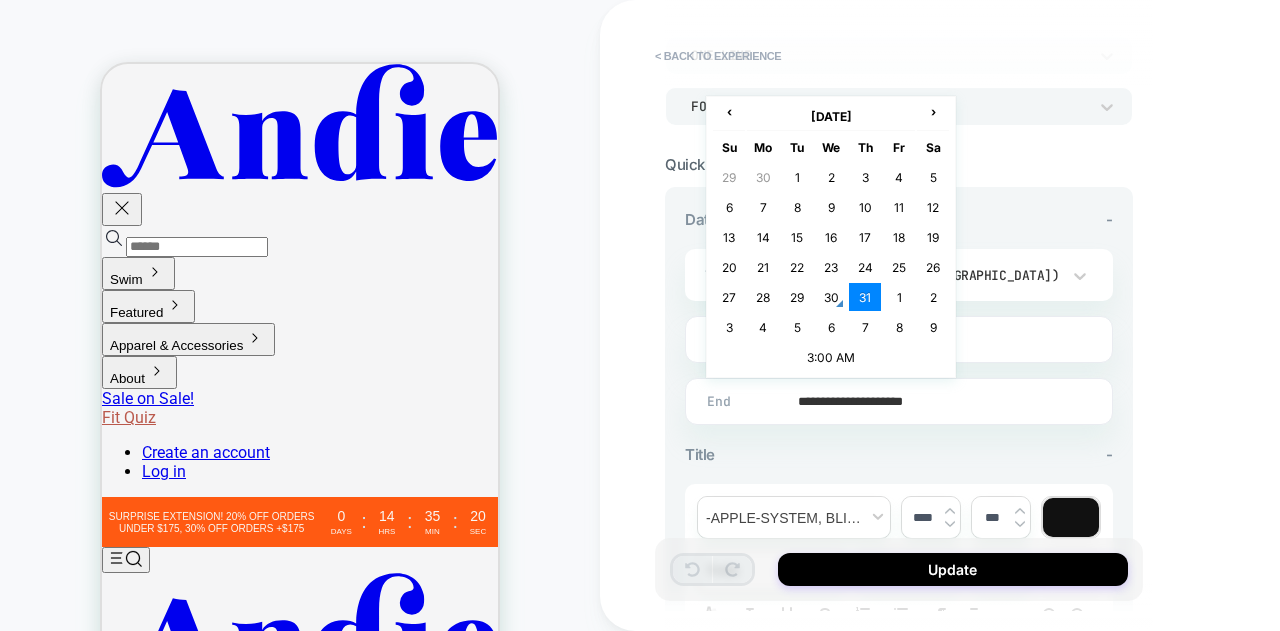scroll, scrollTop: 300, scrollLeft: 0, axis: vertical 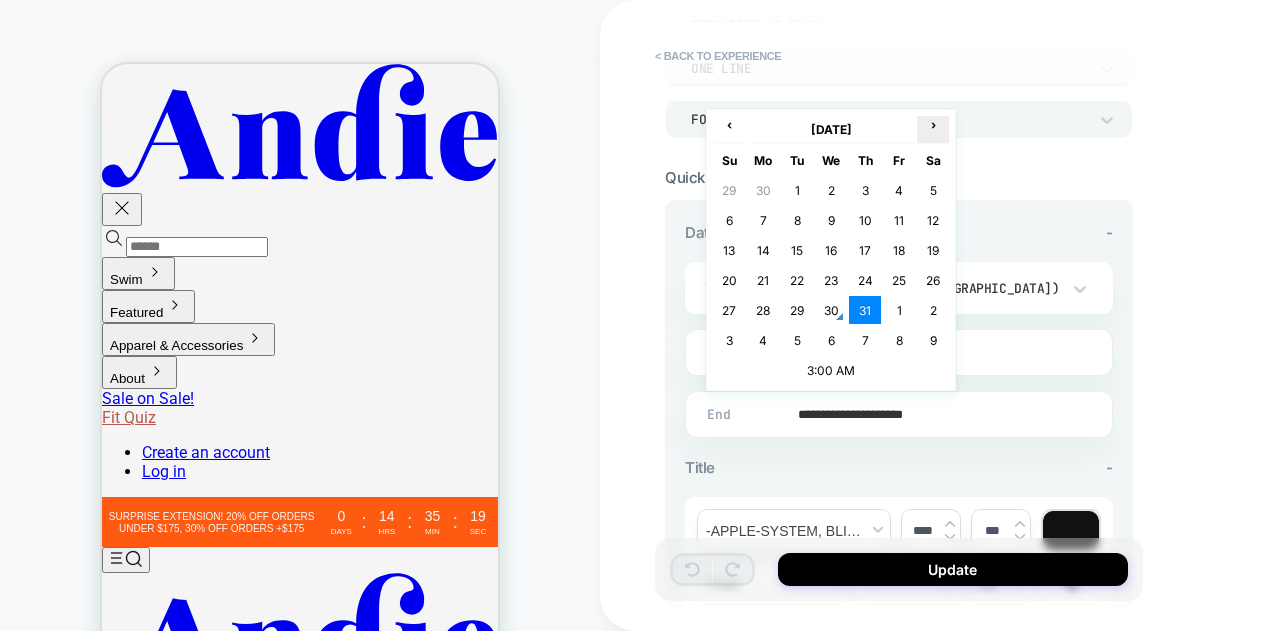 click on "›" at bounding box center (933, 124) 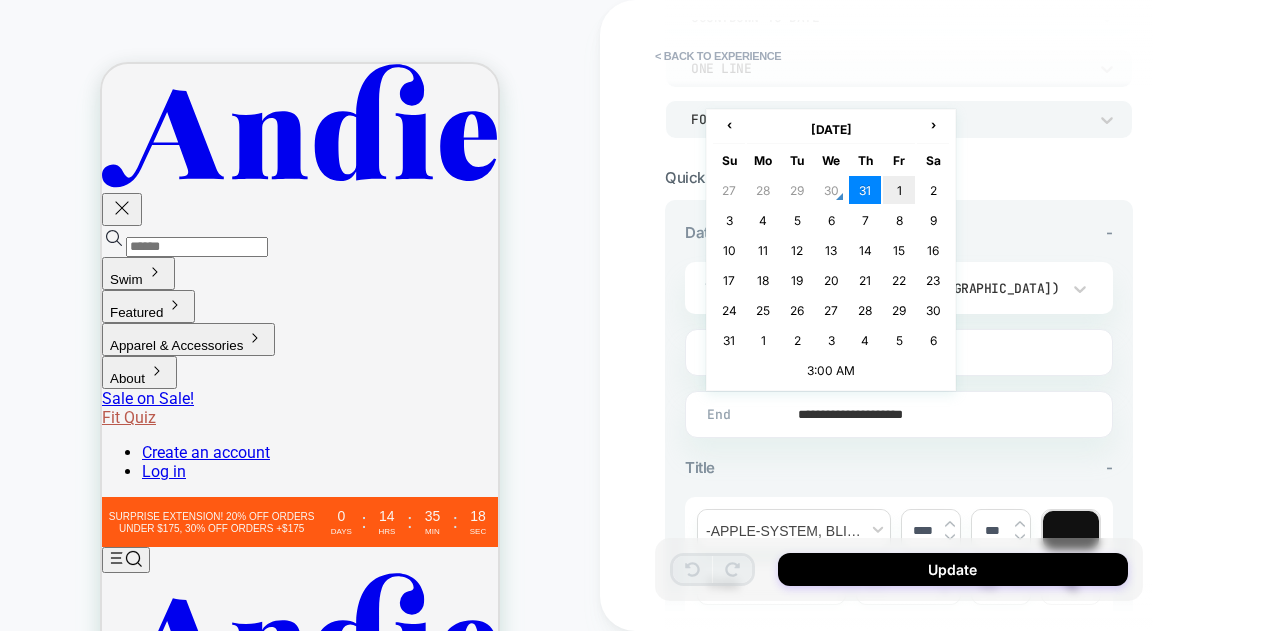 click on "1" at bounding box center (899, 190) 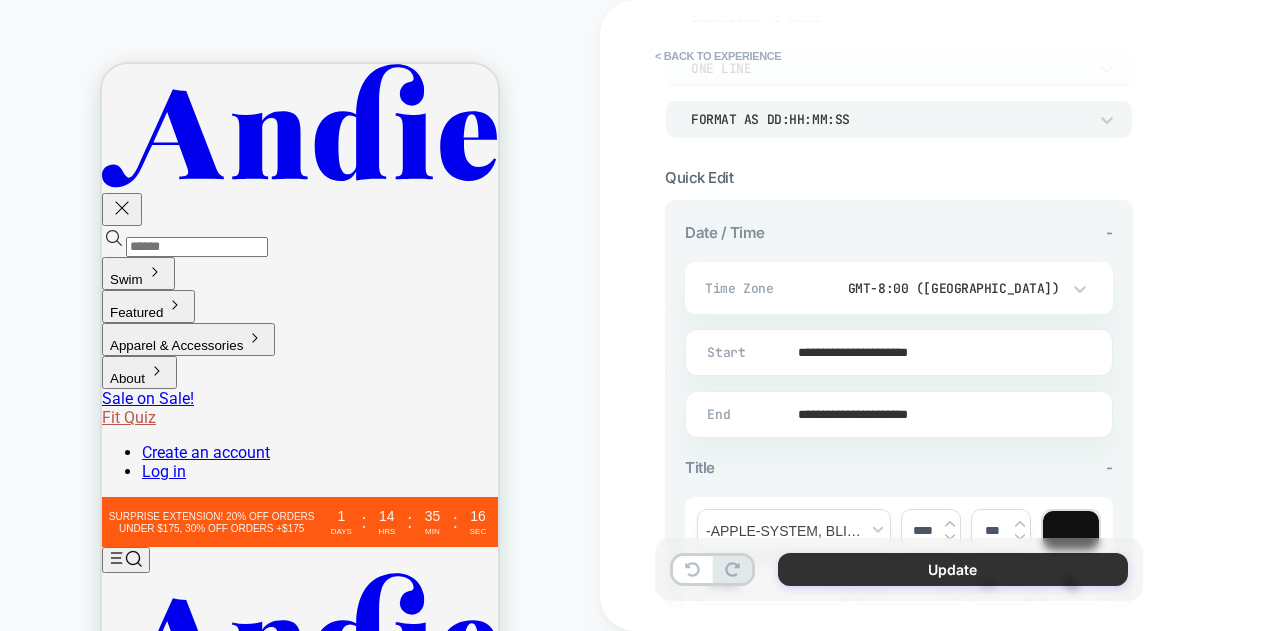 click on "Update" at bounding box center (953, 569) 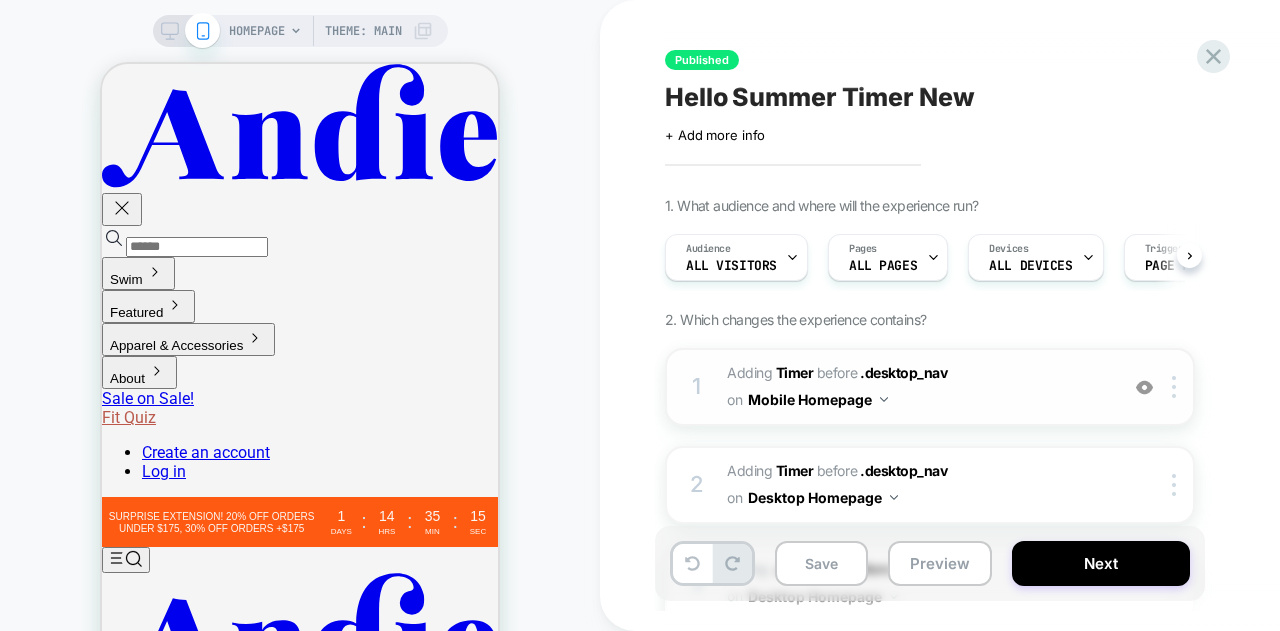 scroll, scrollTop: 0, scrollLeft: 1, axis: horizontal 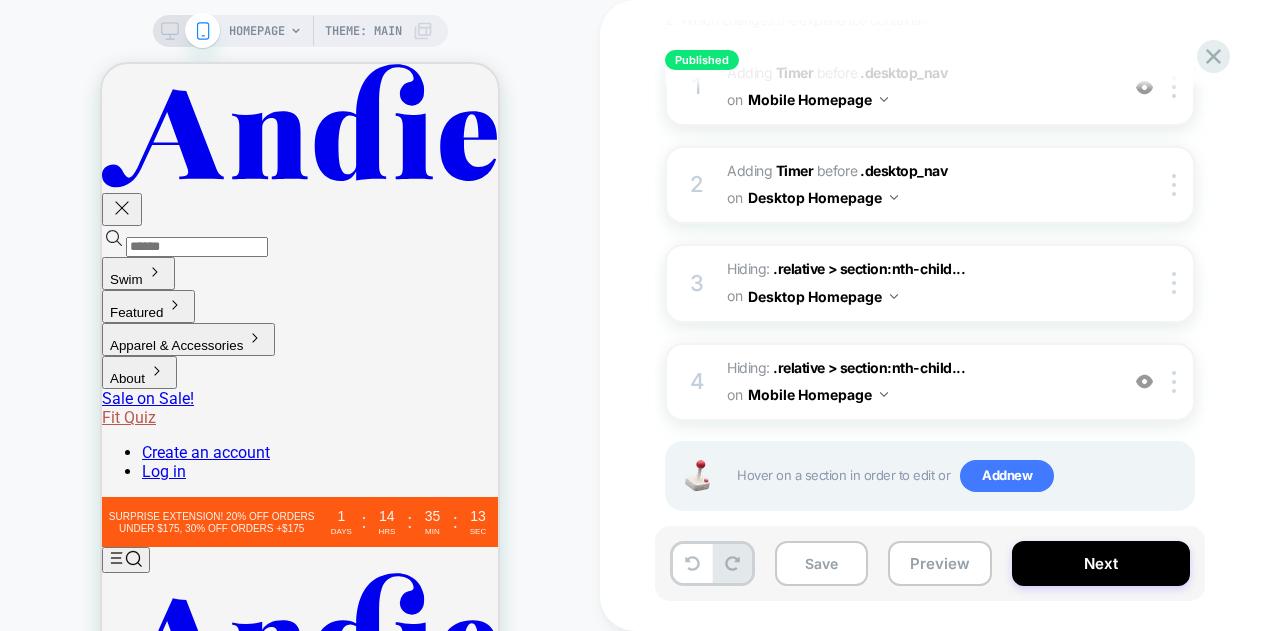 click 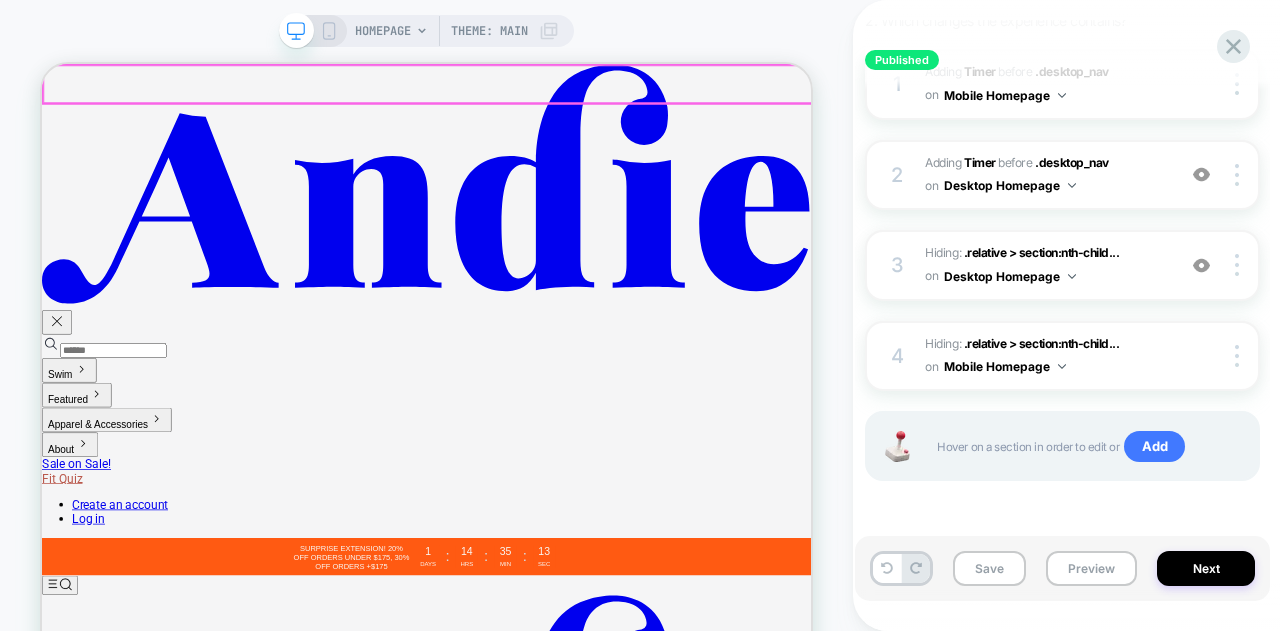 scroll, scrollTop: 0, scrollLeft: 0, axis: both 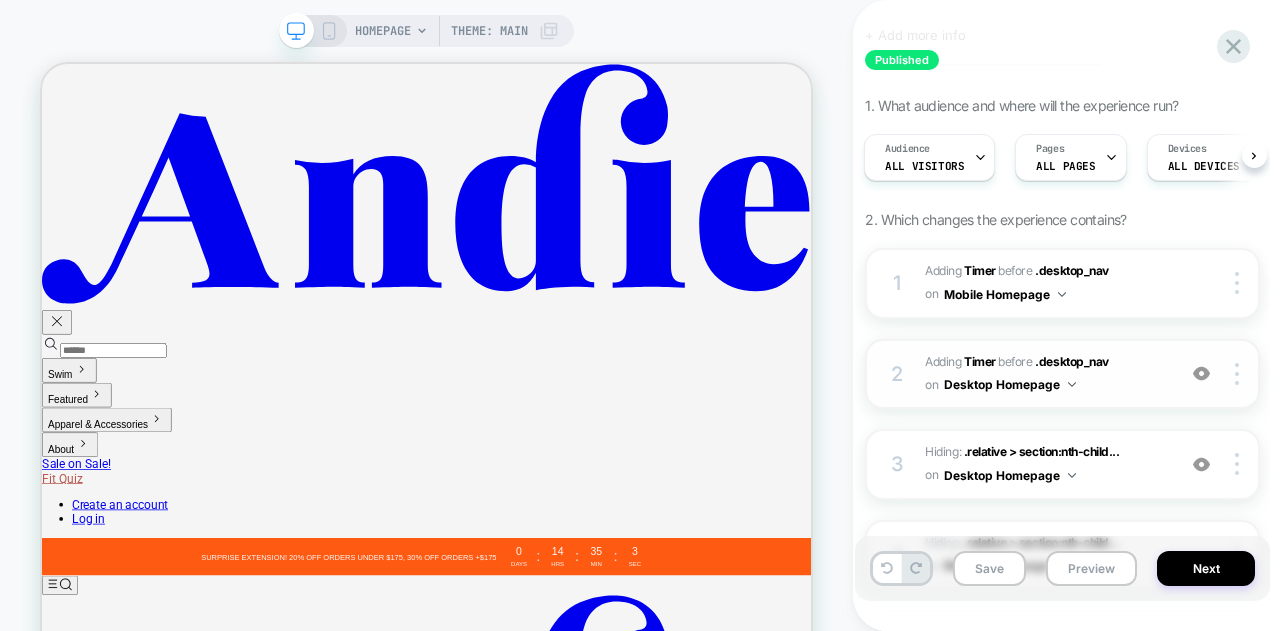 click on "#_loomi_addon_1753715423296_dup1753736062 Adding   Timer   BEFORE .desktop_nav .desktop_nav   on Desktop Homepage" at bounding box center [1045, 374] 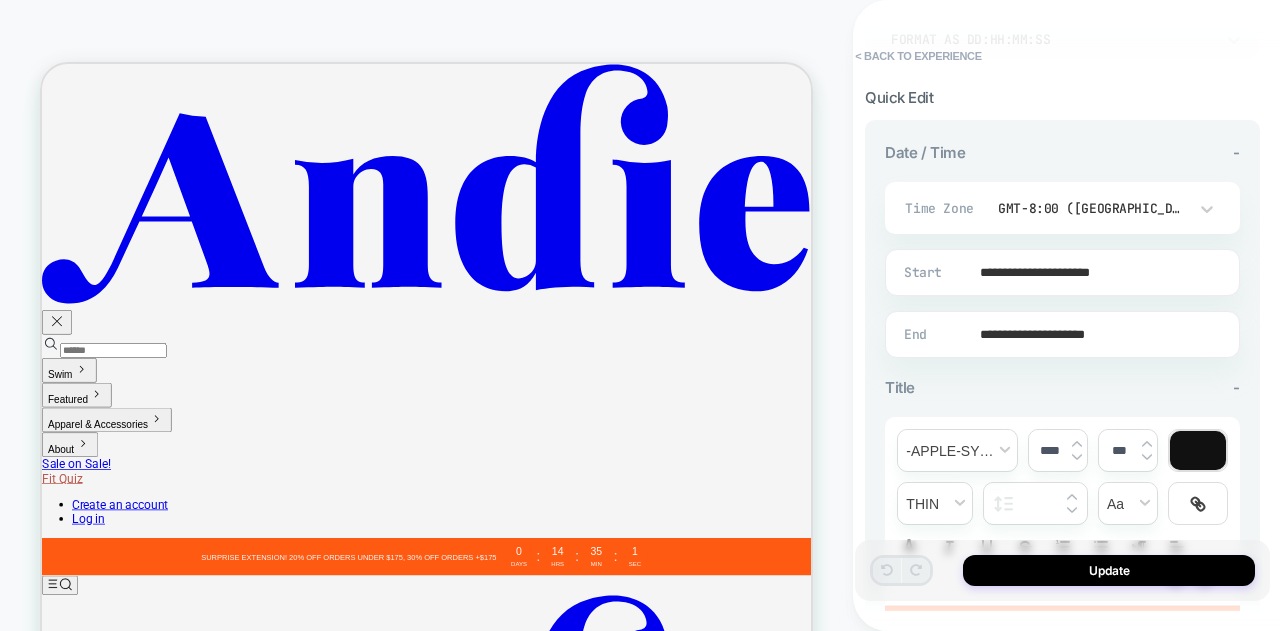 scroll, scrollTop: 400, scrollLeft: 0, axis: vertical 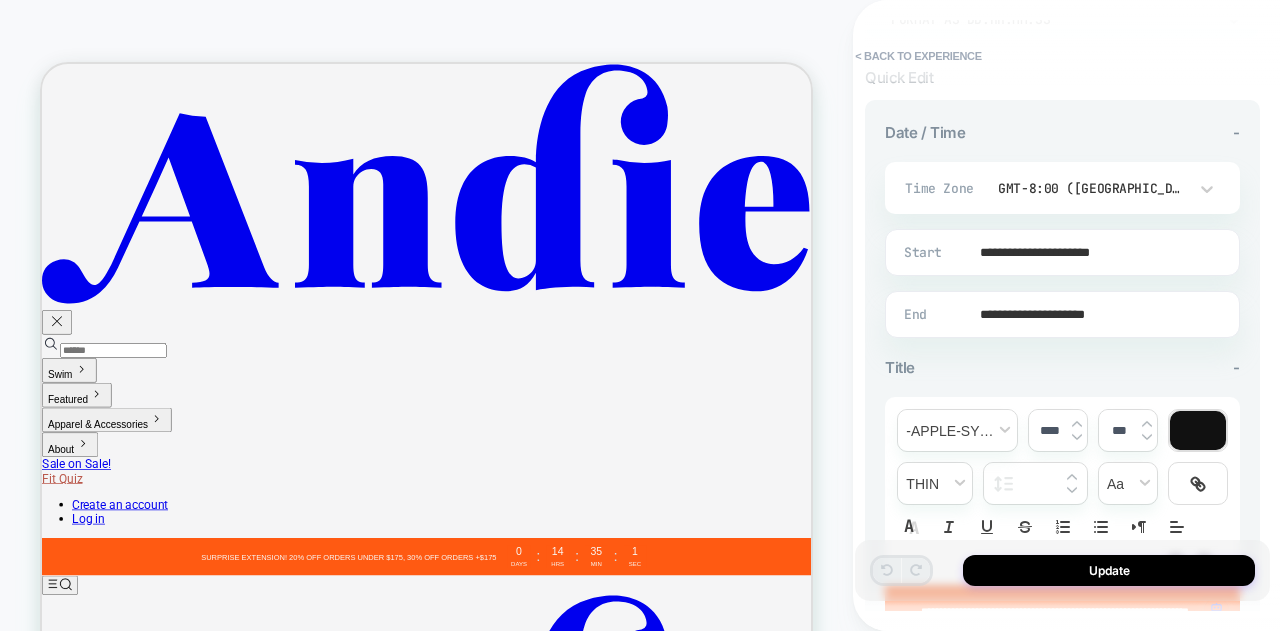 click on "**********" at bounding box center [1058, 314] 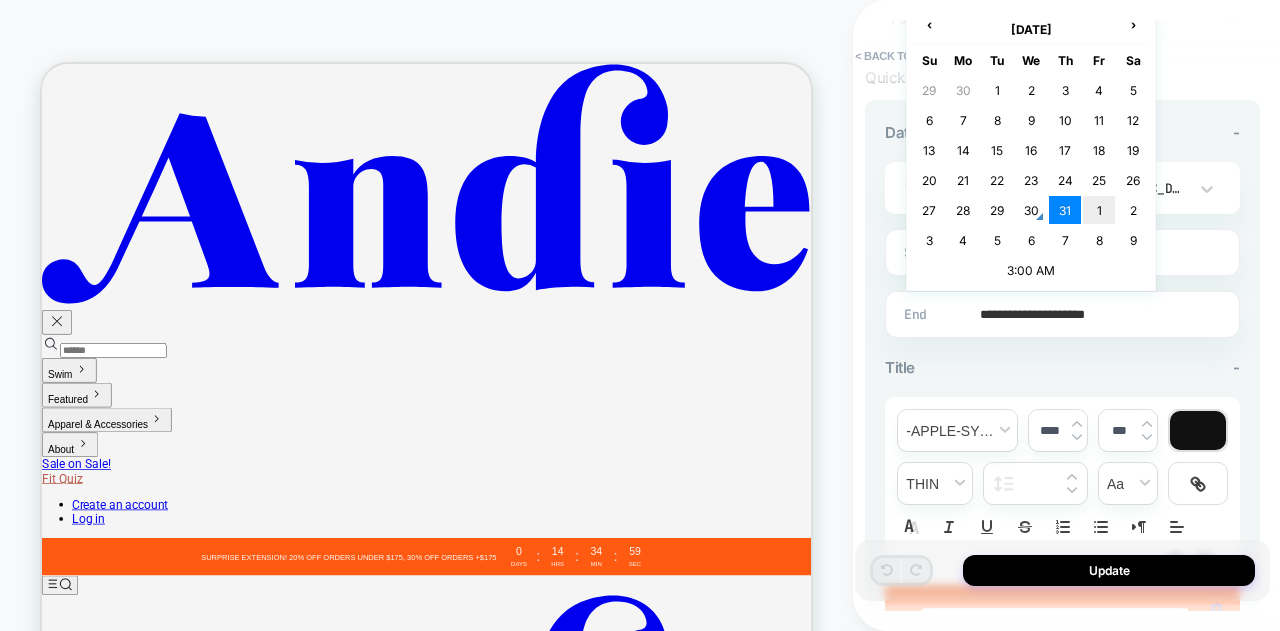 click on "1" at bounding box center [1099, 210] 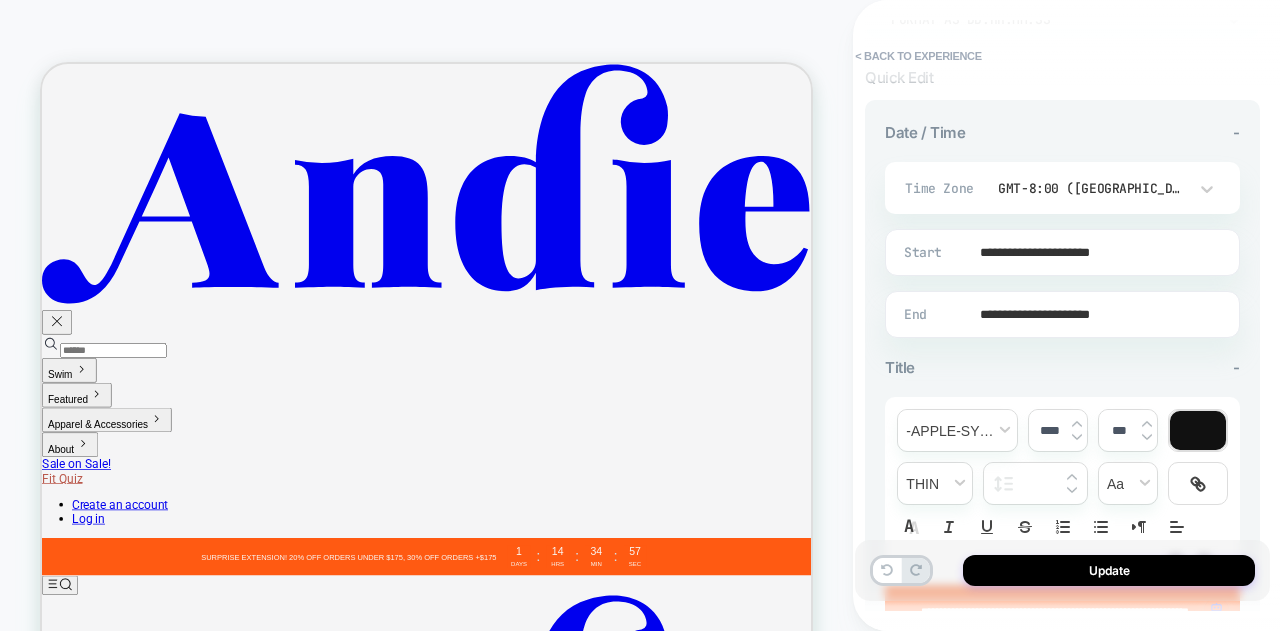 click on "Update" at bounding box center [1062, 570] 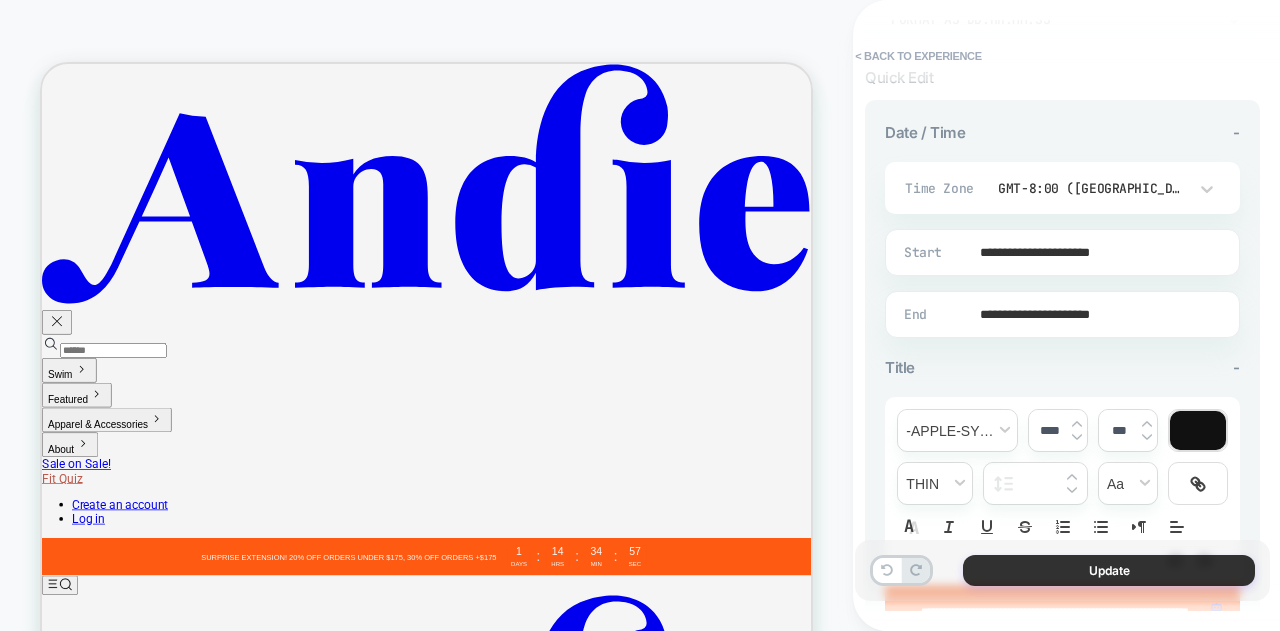 click on "Update" at bounding box center [1109, 570] 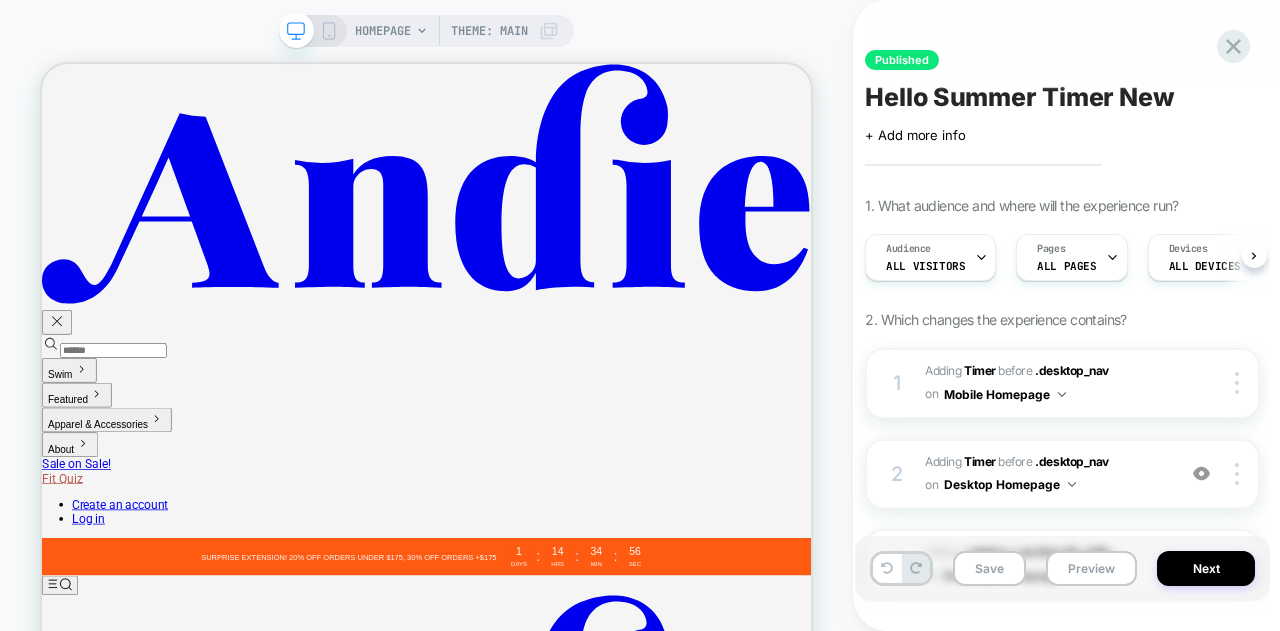 scroll, scrollTop: 0, scrollLeft: 1, axis: horizontal 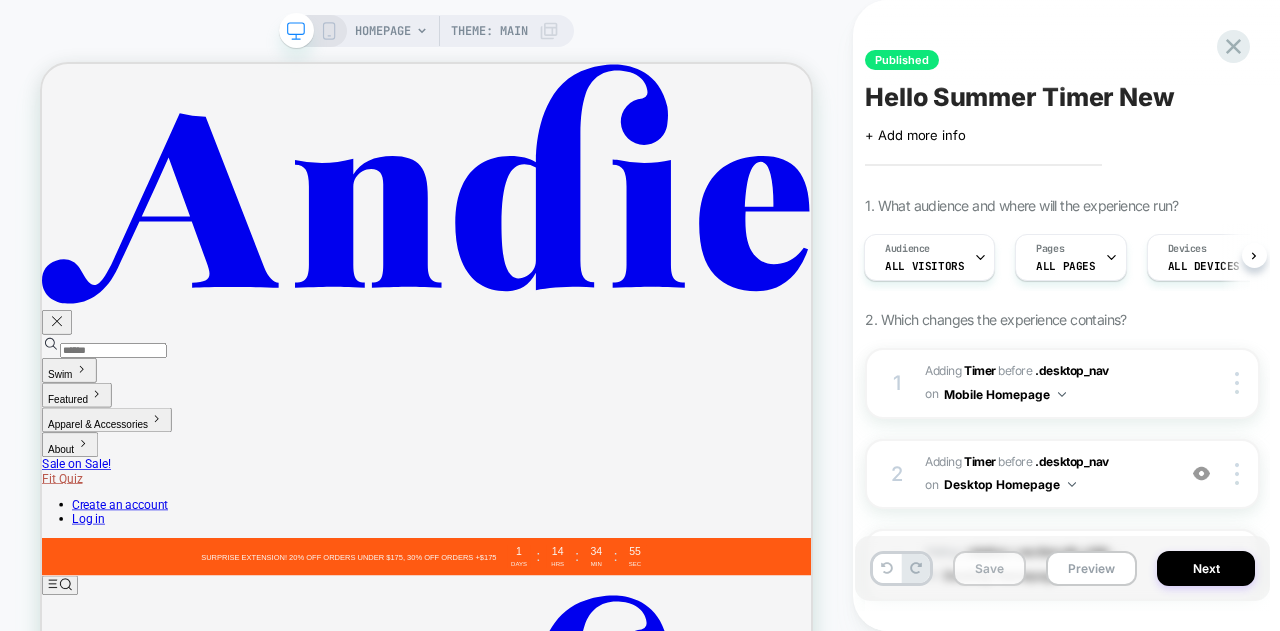 click on "Save" at bounding box center [989, 568] 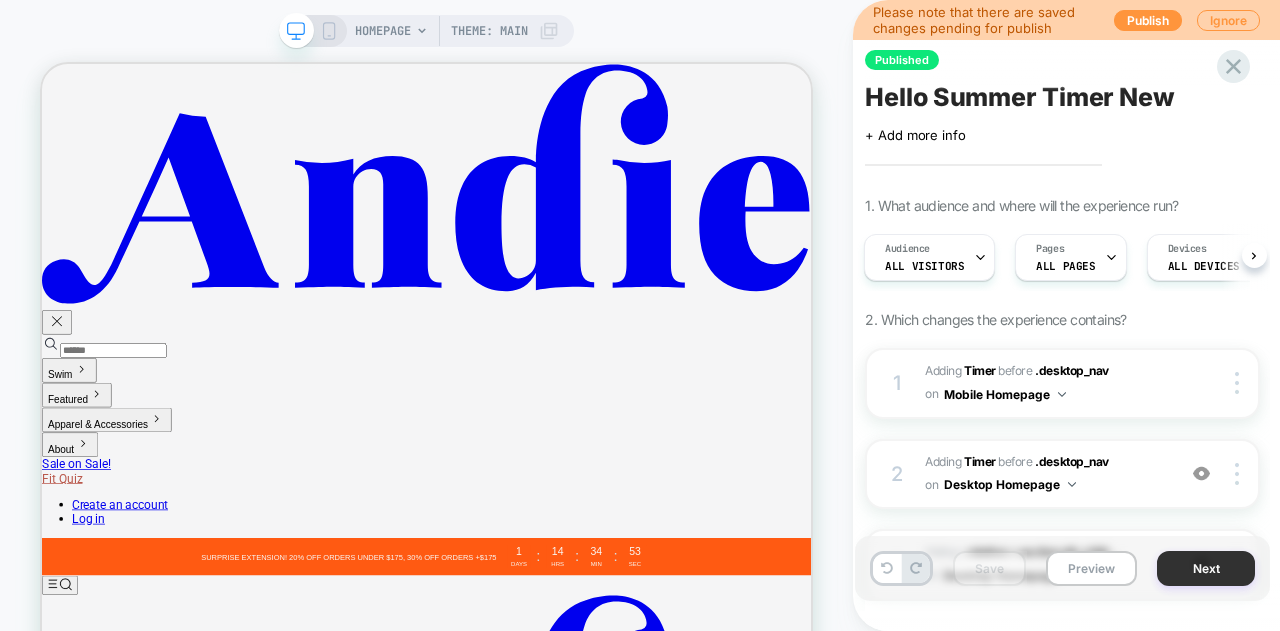 click on "Next" at bounding box center (1206, 568) 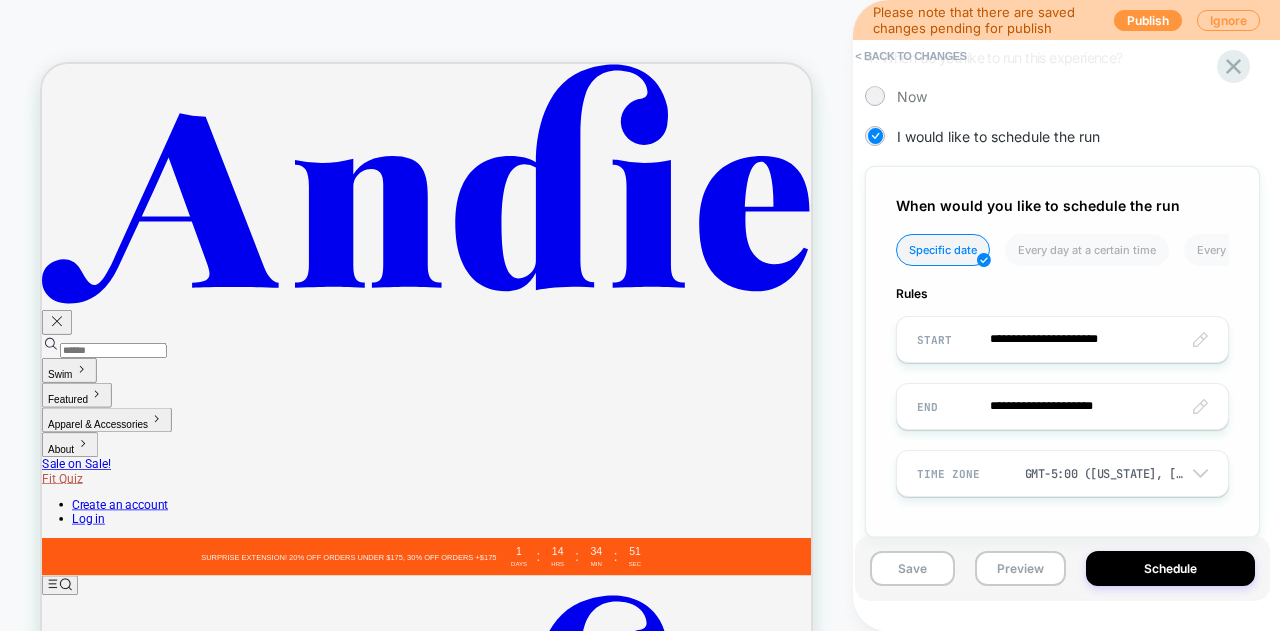 scroll, scrollTop: 662, scrollLeft: 0, axis: vertical 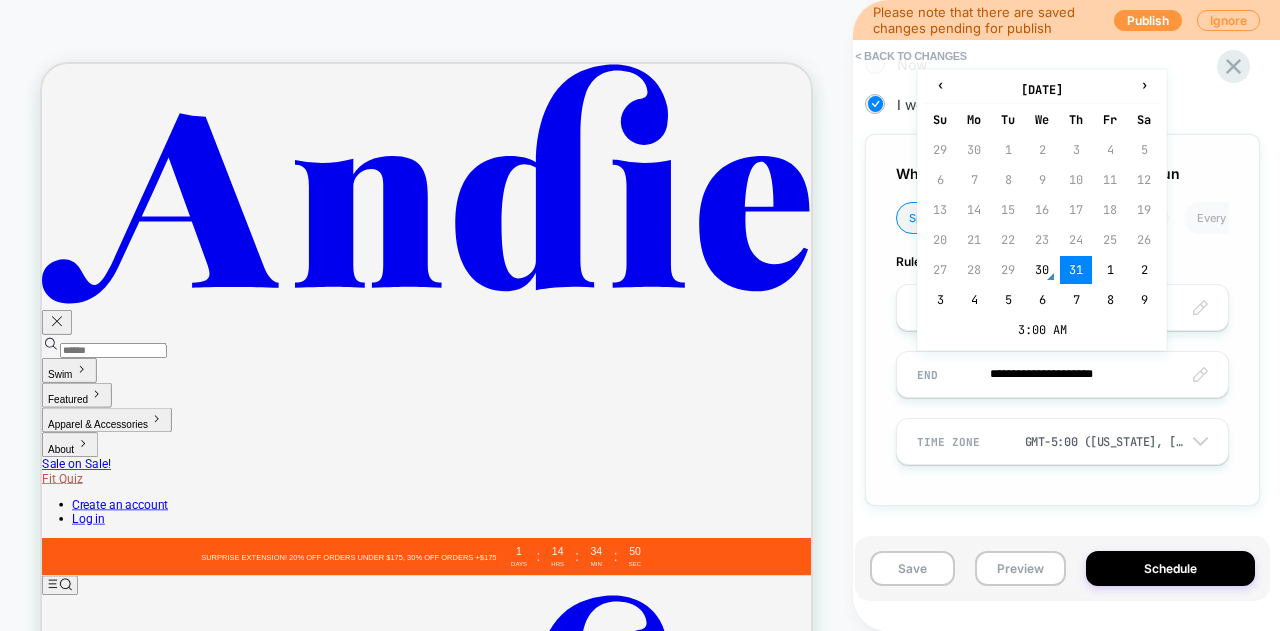 click on "**********" at bounding box center (1062, 374) 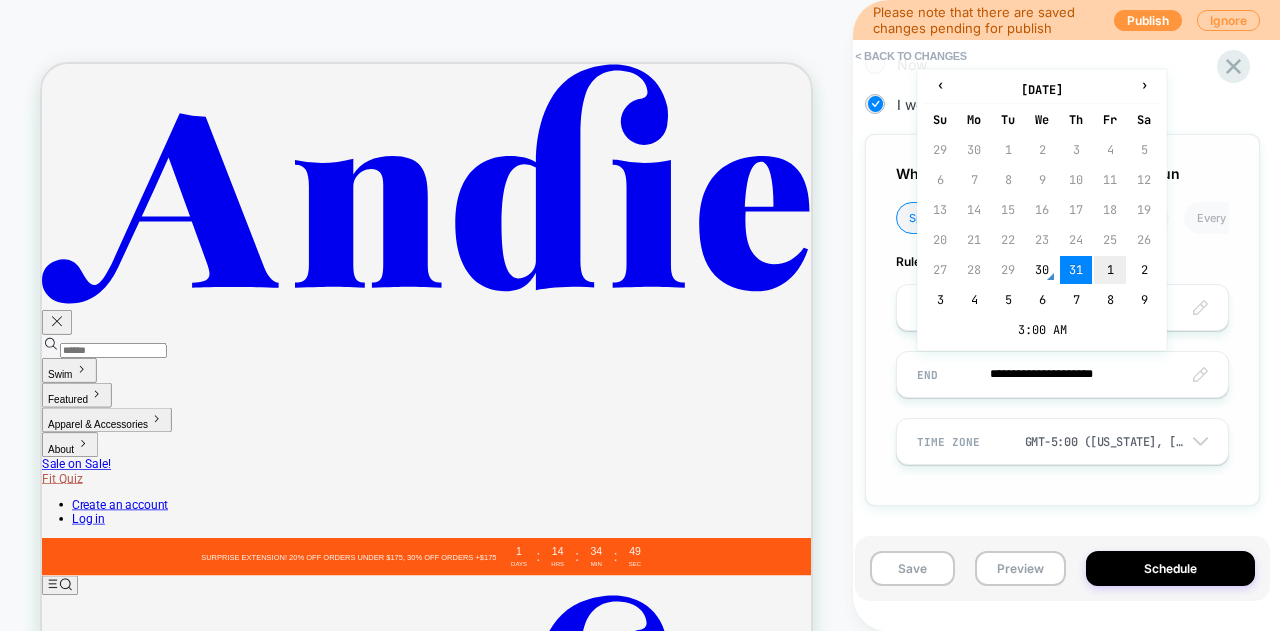 click on "1" at bounding box center [1110, 270] 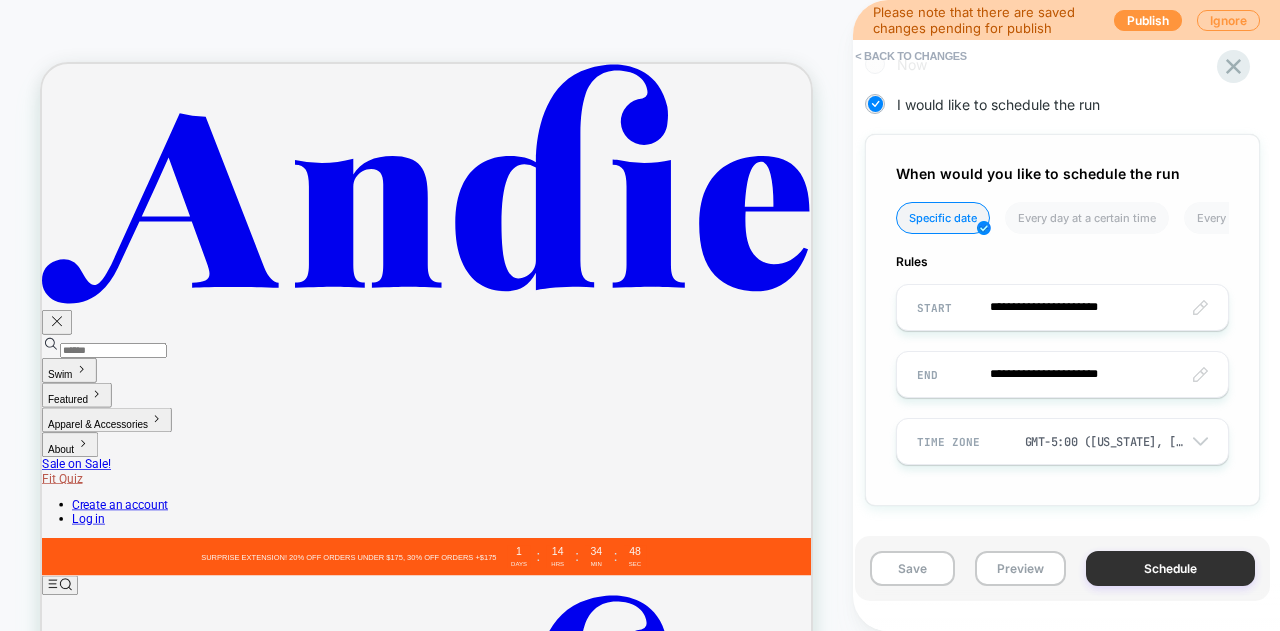 click on "Schedule" at bounding box center [1170, 568] 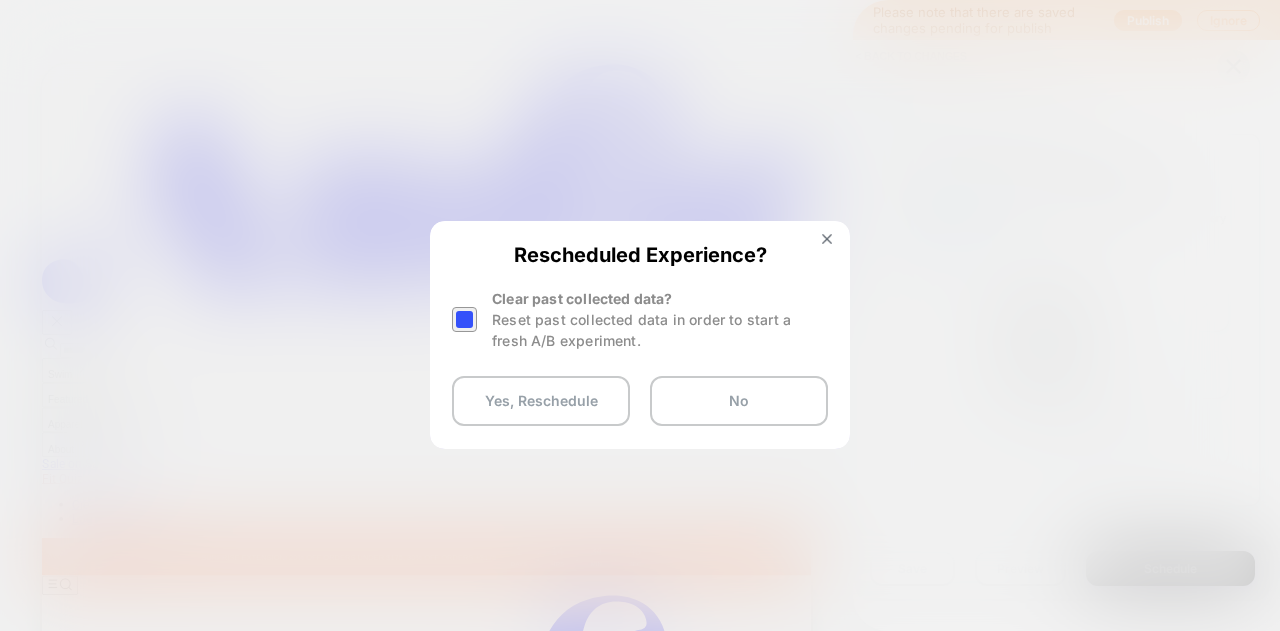 click on "Reset past collected data in order to start a fresh A/B experiment." at bounding box center (660, 330) 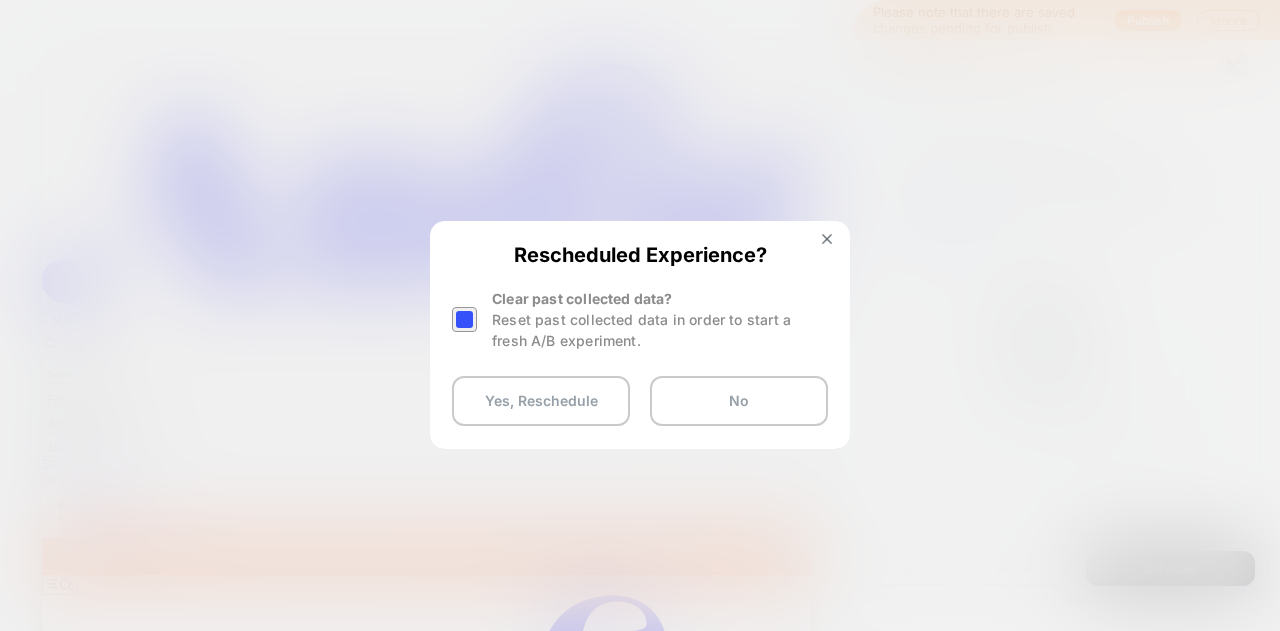 click at bounding box center (464, 319) 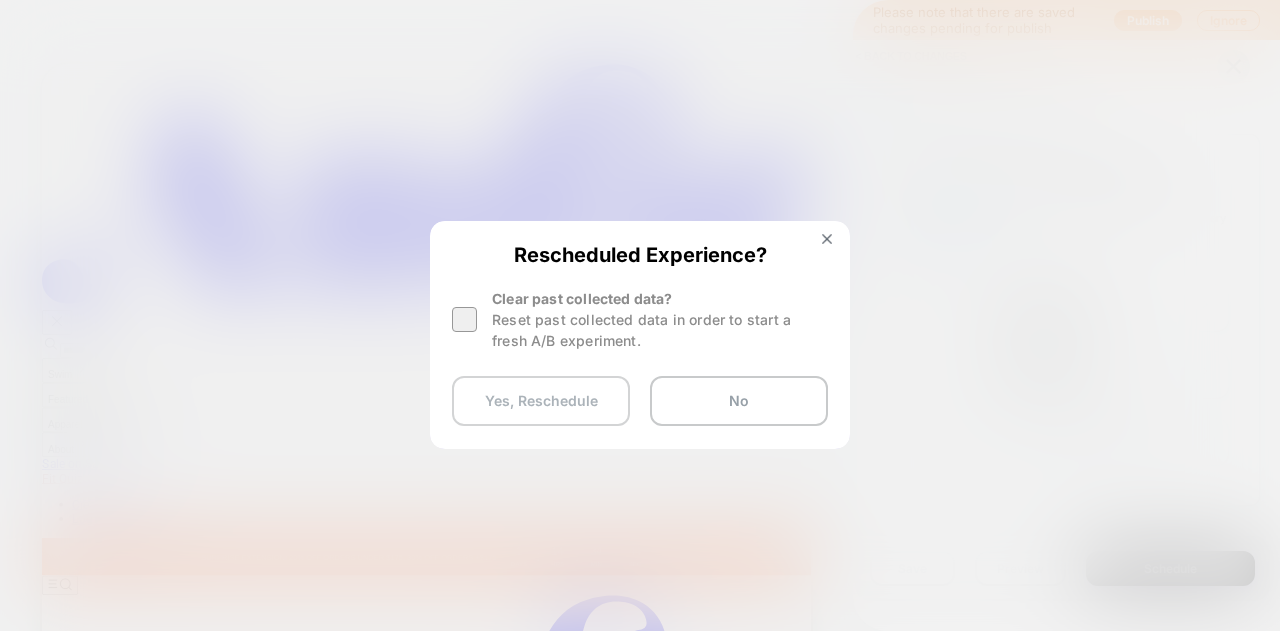 click on "Yes, Reschedule" at bounding box center (541, 401) 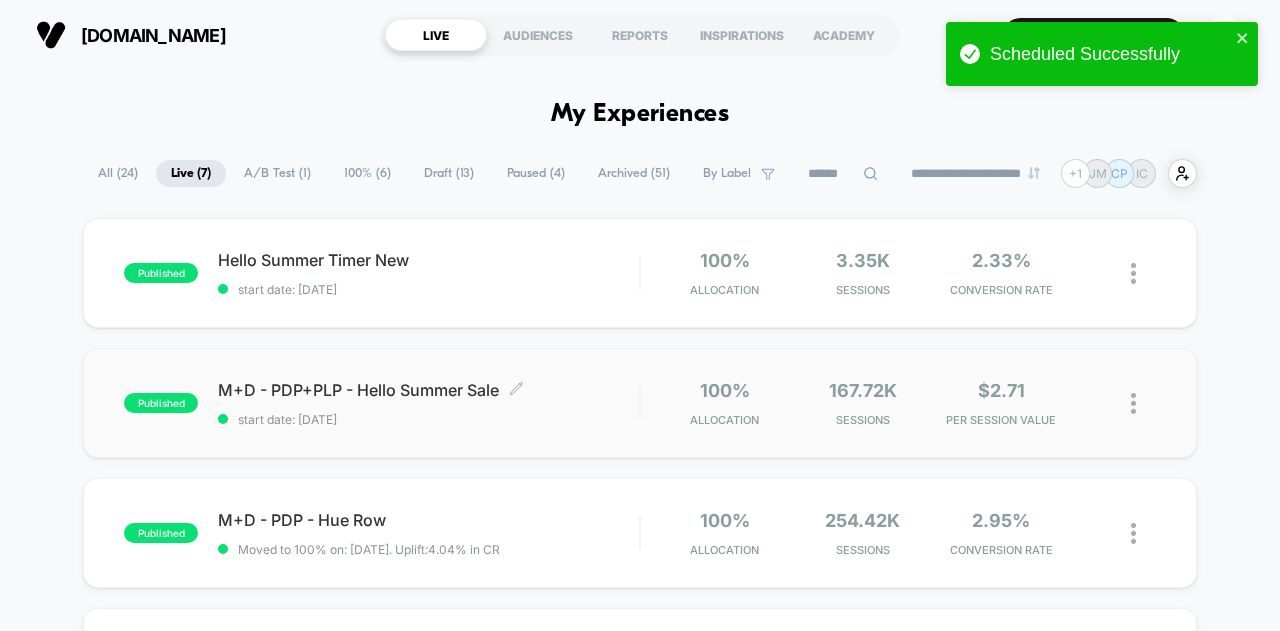 click on "M+D - PDP+PLP - Hello Summer Sale Click to edit experience details" at bounding box center [428, 390] 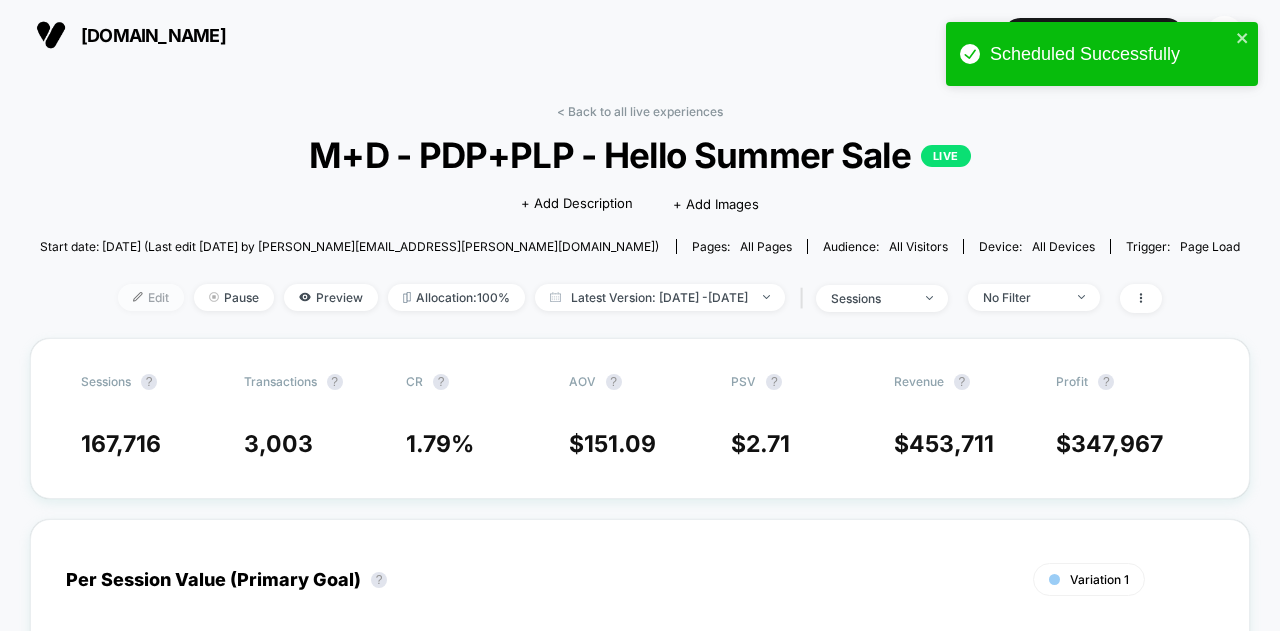click at bounding box center [138, 297] 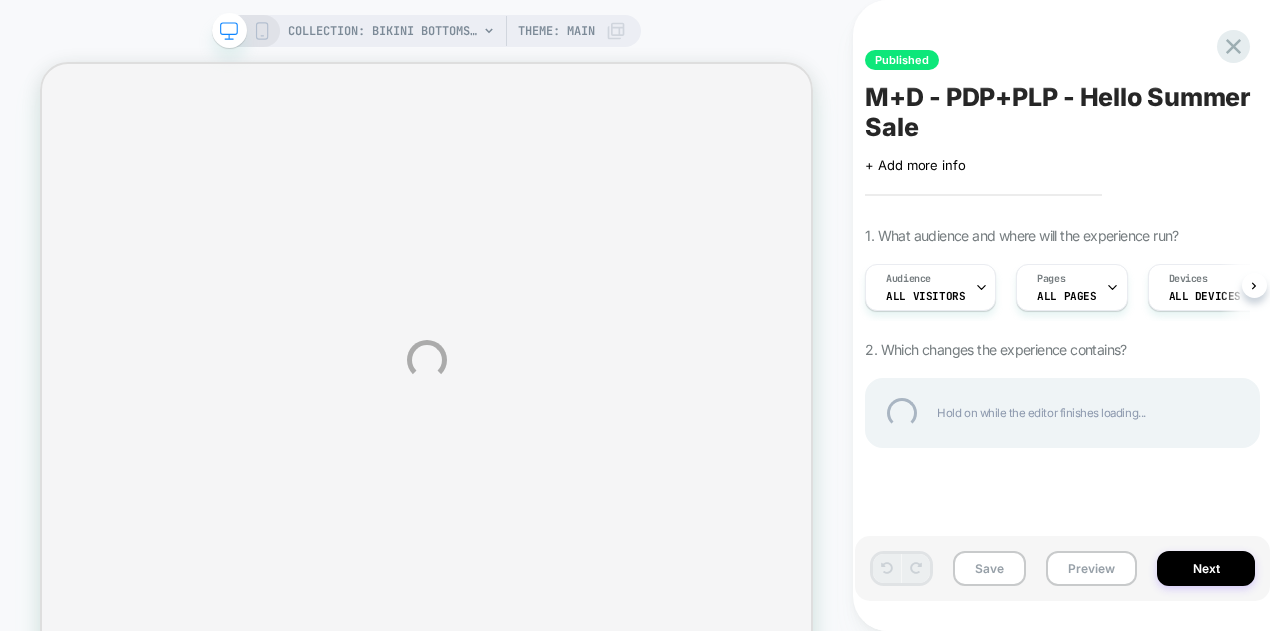click on "COLLECTION: Bikini Bottoms (Category) COLLECTION: Bikini Bottoms (Category) Theme: MAIN Published  M+D - PDP+PLP - Hello Summer Sale Click to edit experience details + Add more info 1. What audience and where will the experience run? Audience All Visitors Pages ALL PAGES Devices ALL DEVICES Trigger Page Load 2. Which changes the experience contains? Hold on while the editor finishes loading... Save Preview Next" at bounding box center (640, 360) 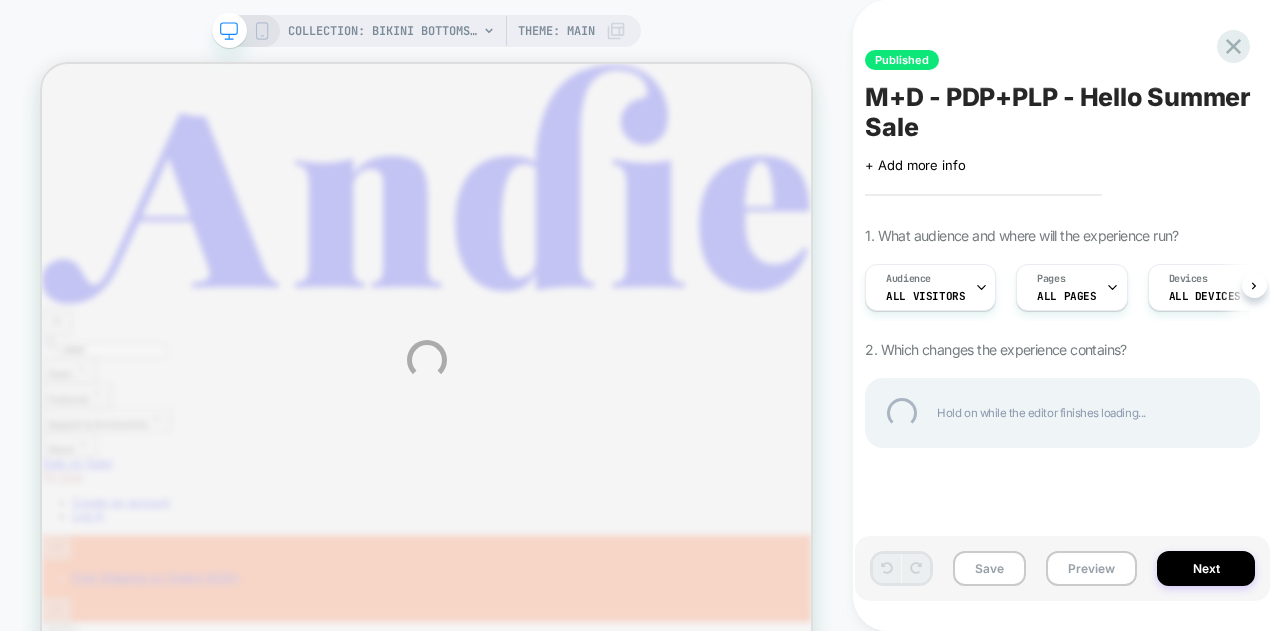 scroll, scrollTop: 0, scrollLeft: 0, axis: both 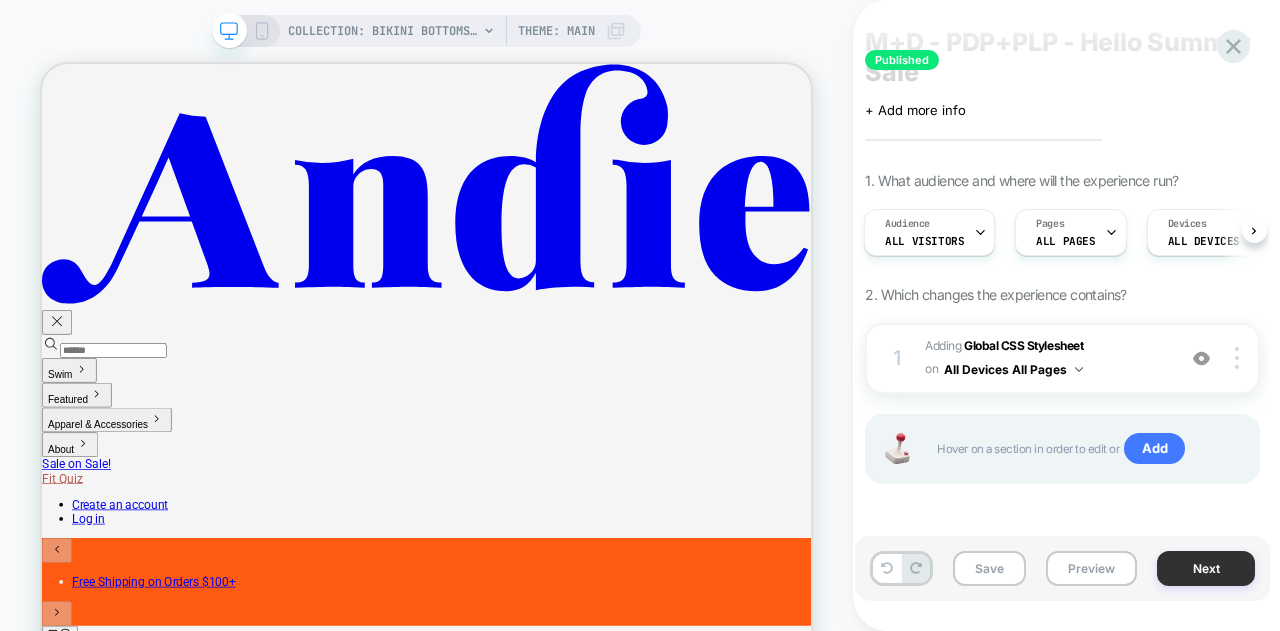 click on "Next" at bounding box center [1206, 568] 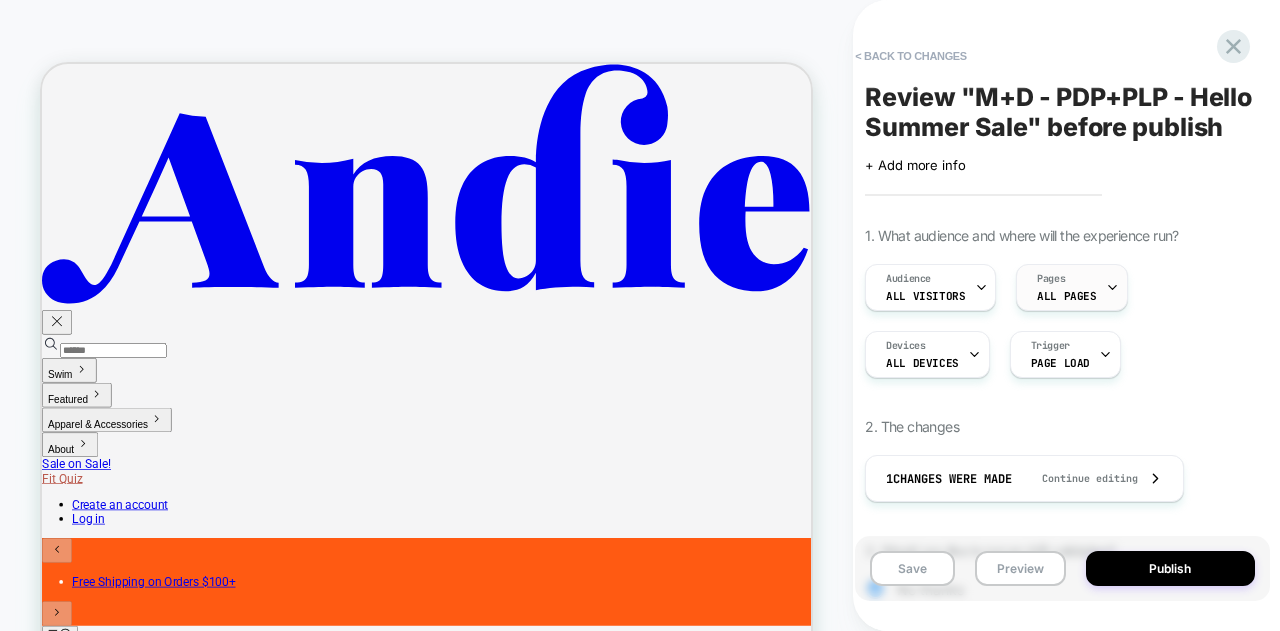 scroll, scrollTop: 272, scrollLeft: 0, axis: vertical 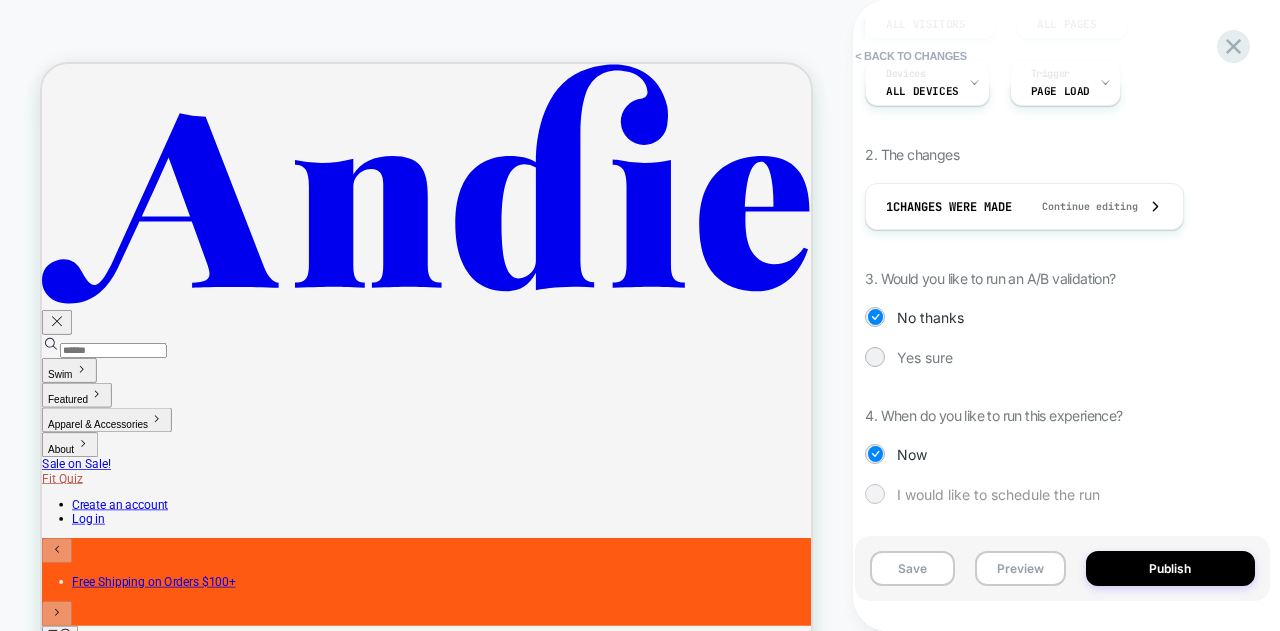 click on "I would like to schedule the run" at bounding box center [998, 494] 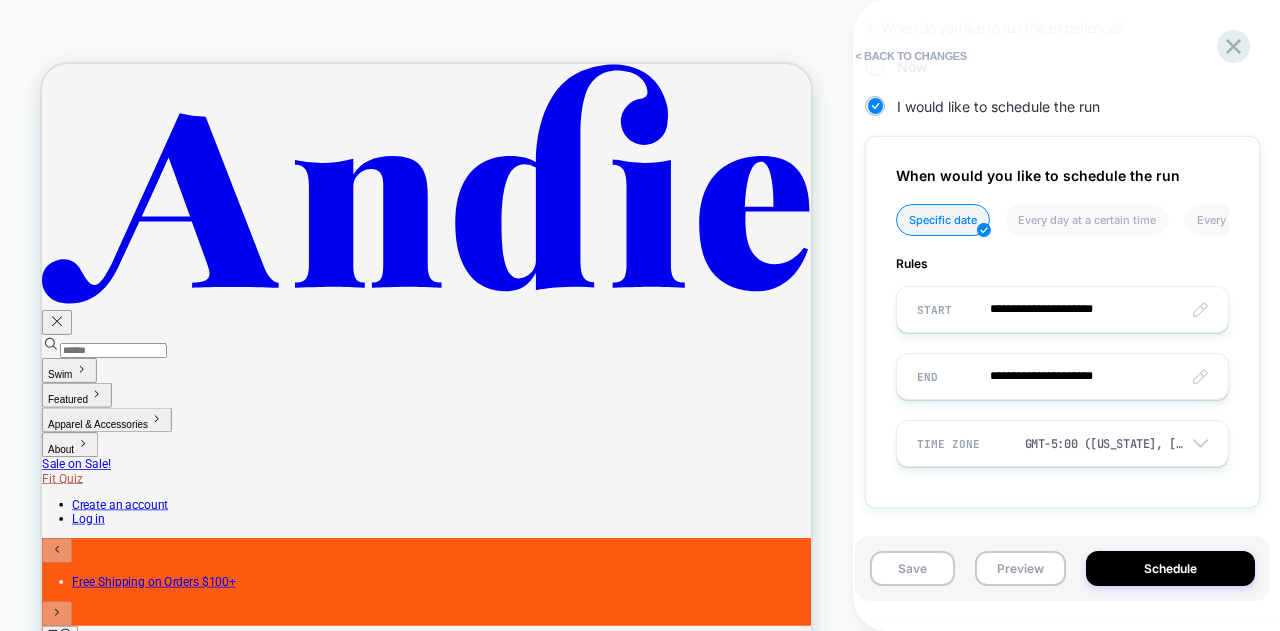 scroll, scrollTop: 662, scrollLeft: 0, axis: vertical 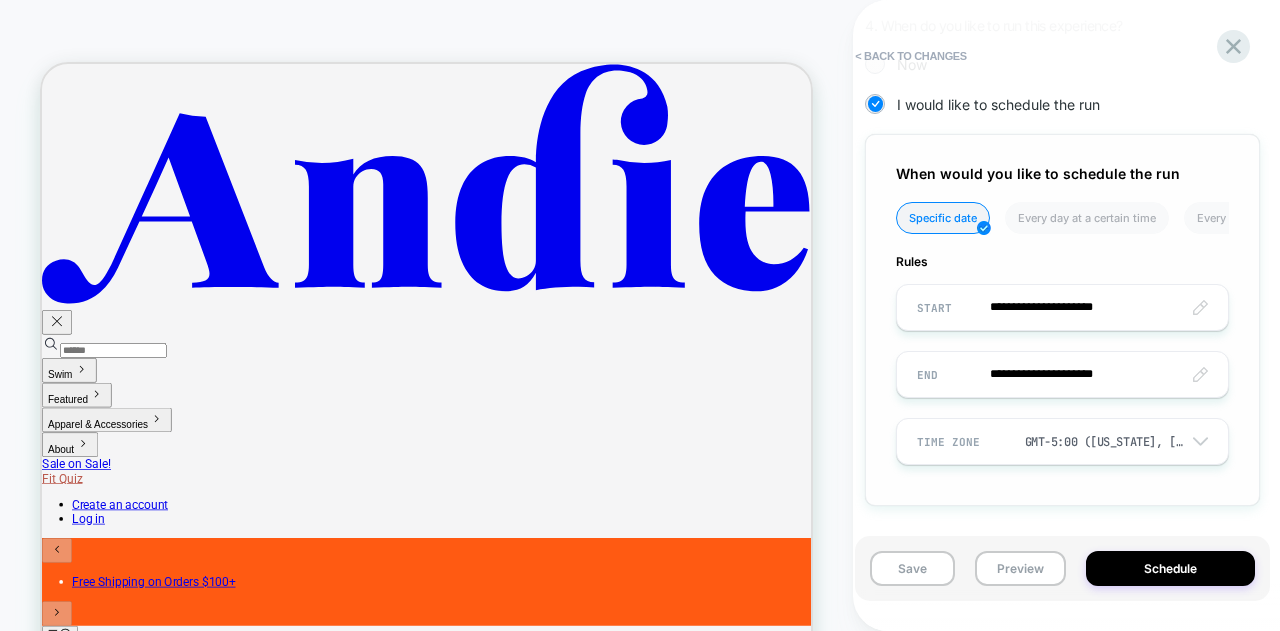 click on "**********" at bounding box center (1062, 374) 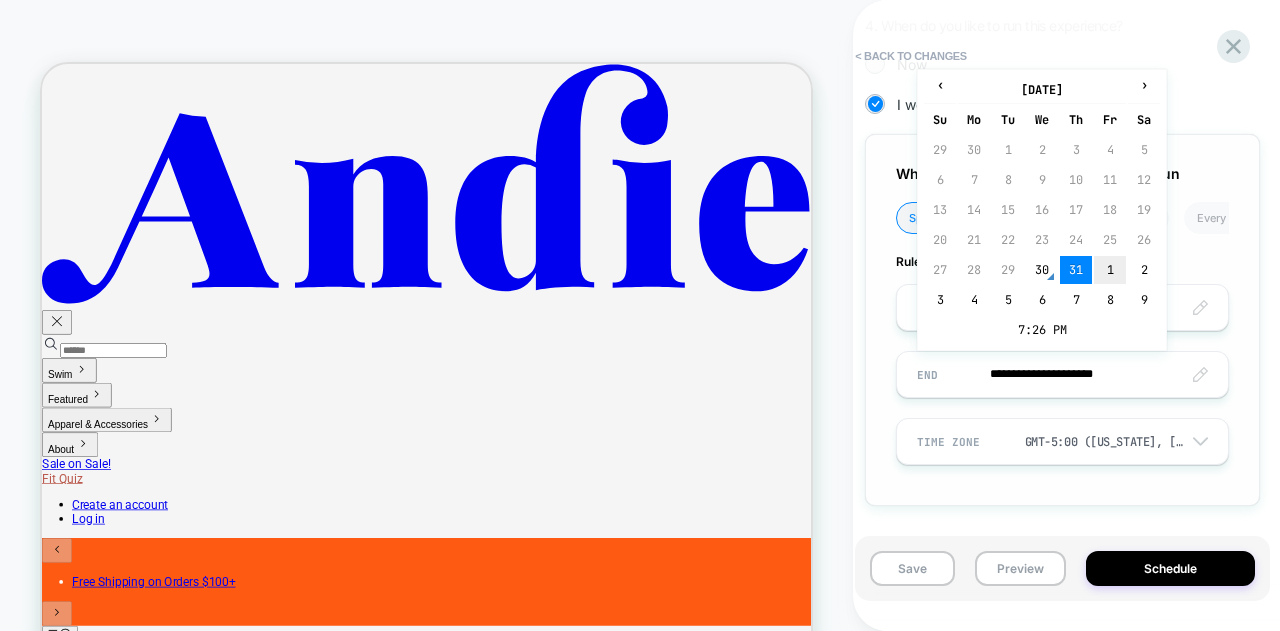 click on "1" at bounding box center (1110, 270) 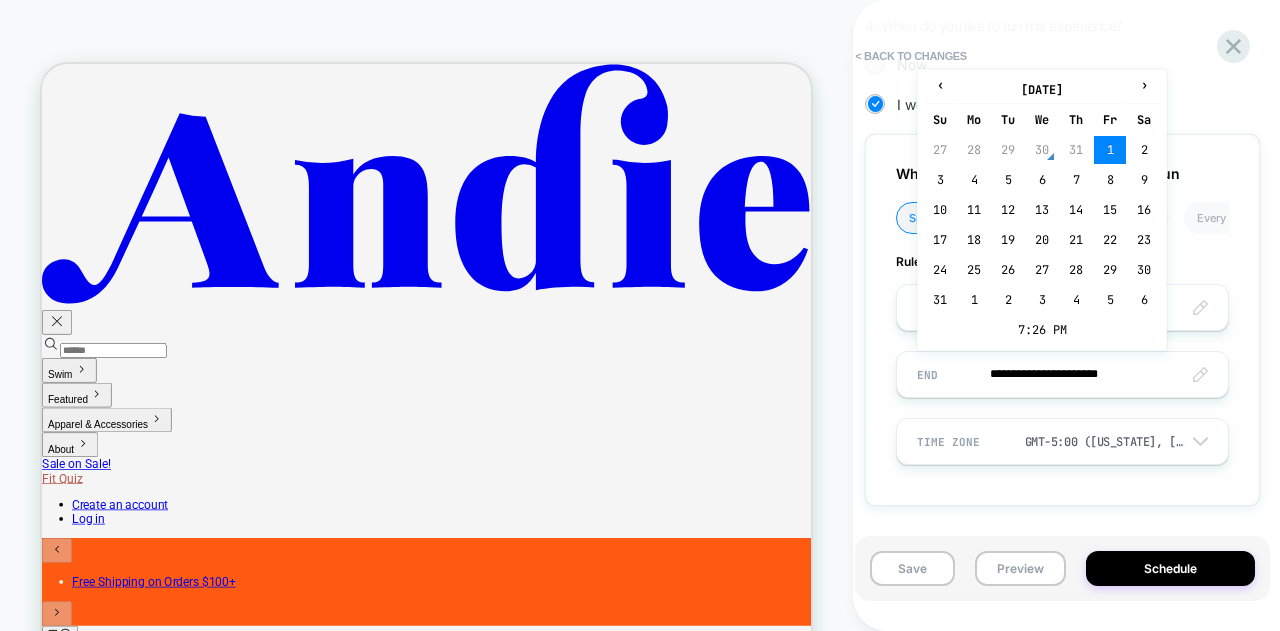 click on "**********" at bounding box center [1062, 374] 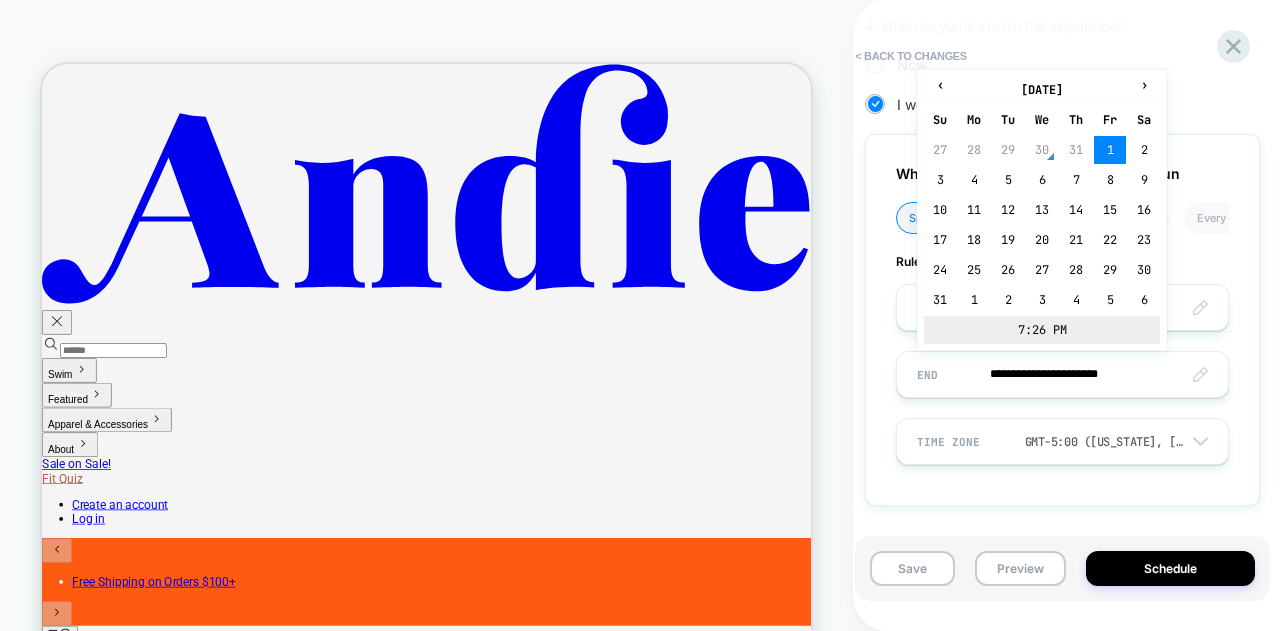 click on "7:26 PM" at bounding box center (1042, 330) 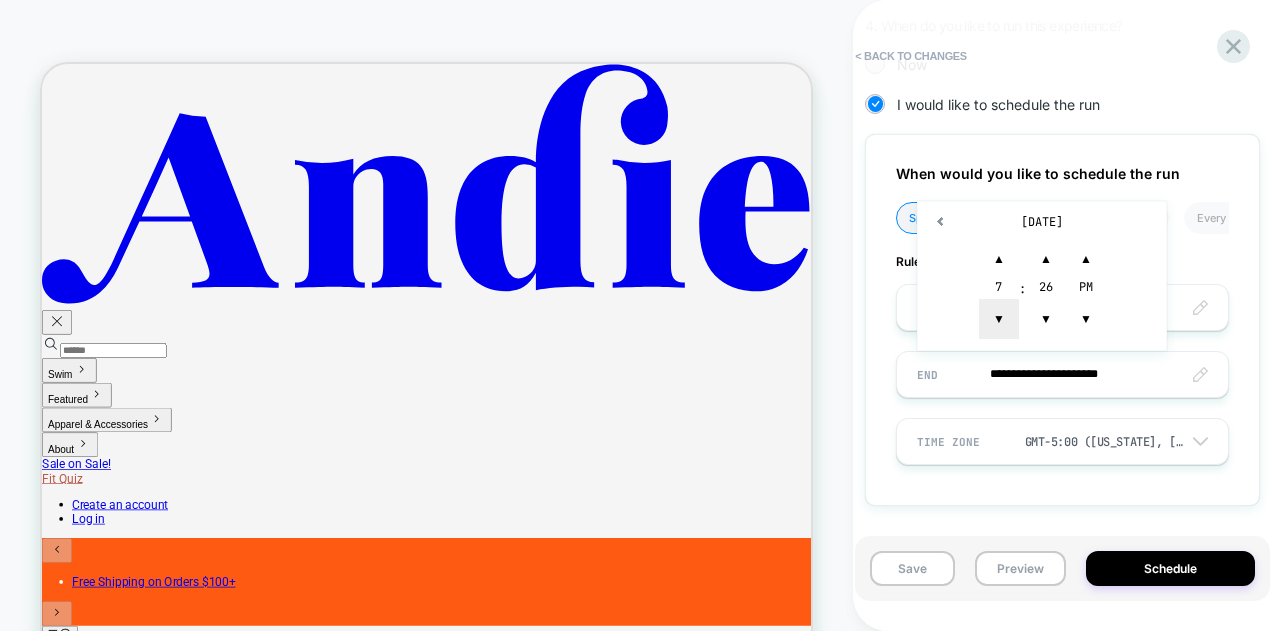 click on "▼" at bounding box center (999, 319) 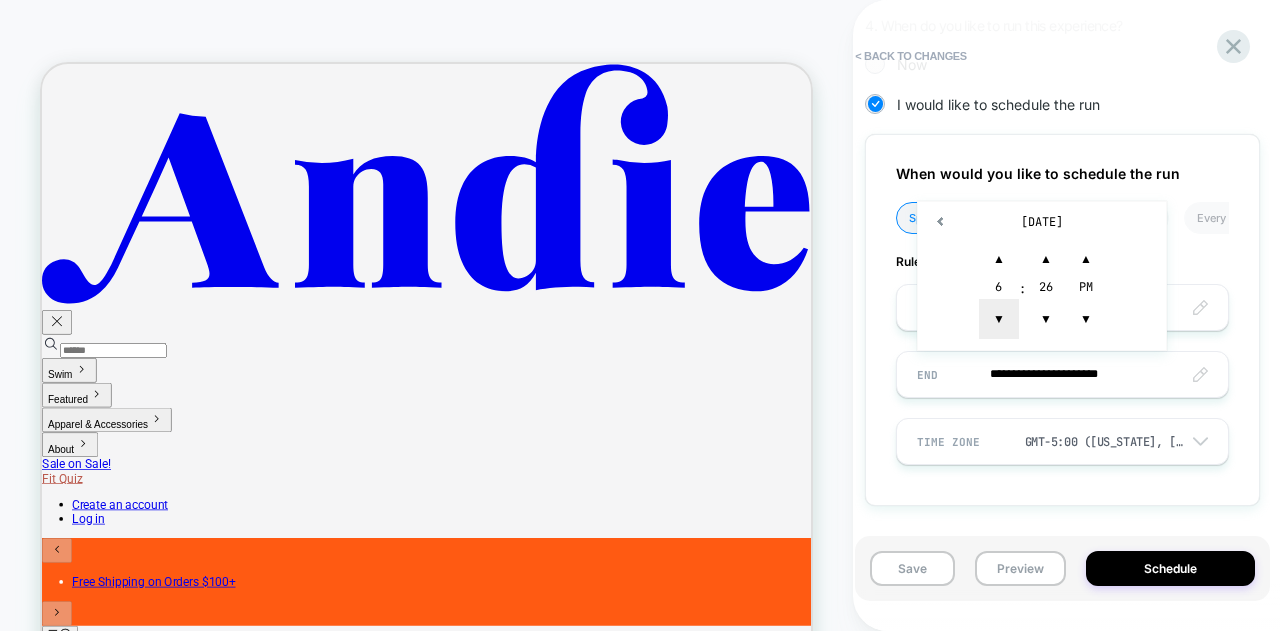 click on "▼" at bounding box center [999, 319] 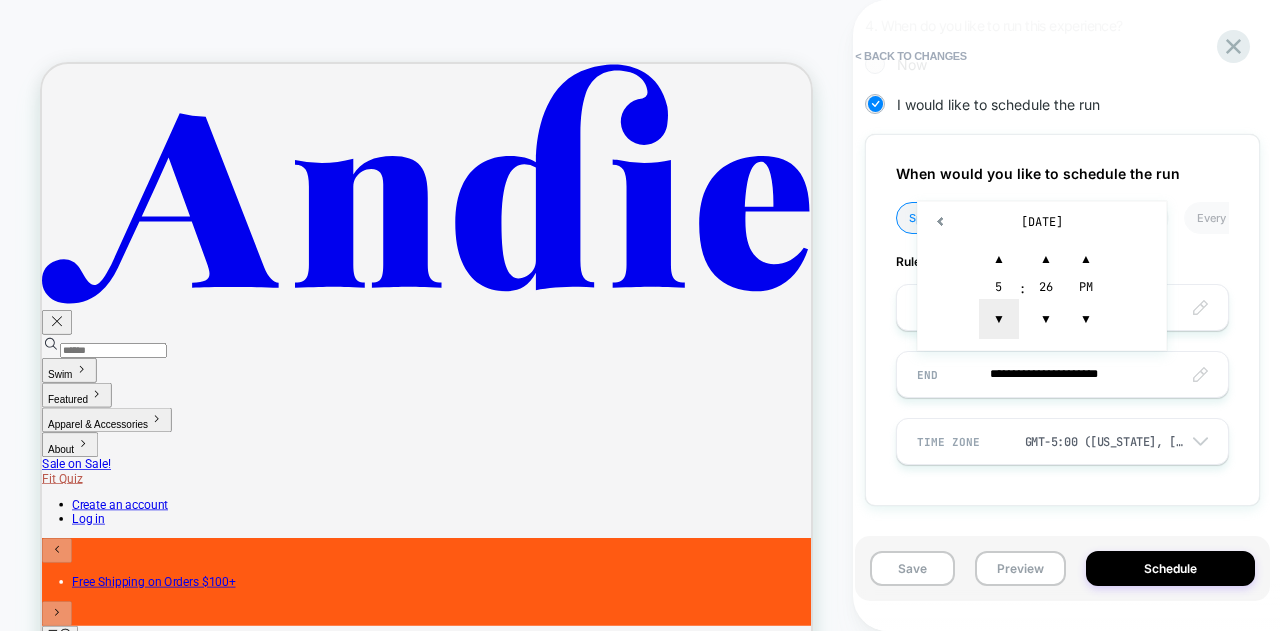 click on "▼" at bounding box center (999, 319) 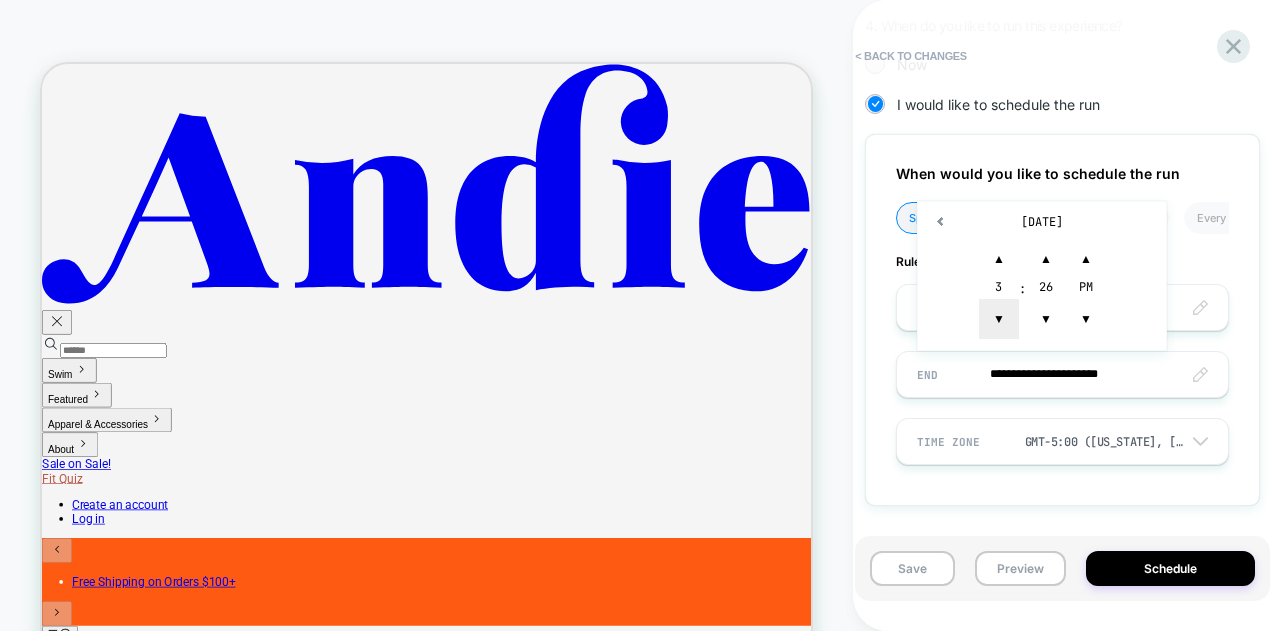 click on "▼" at bounding box center [999, 319] 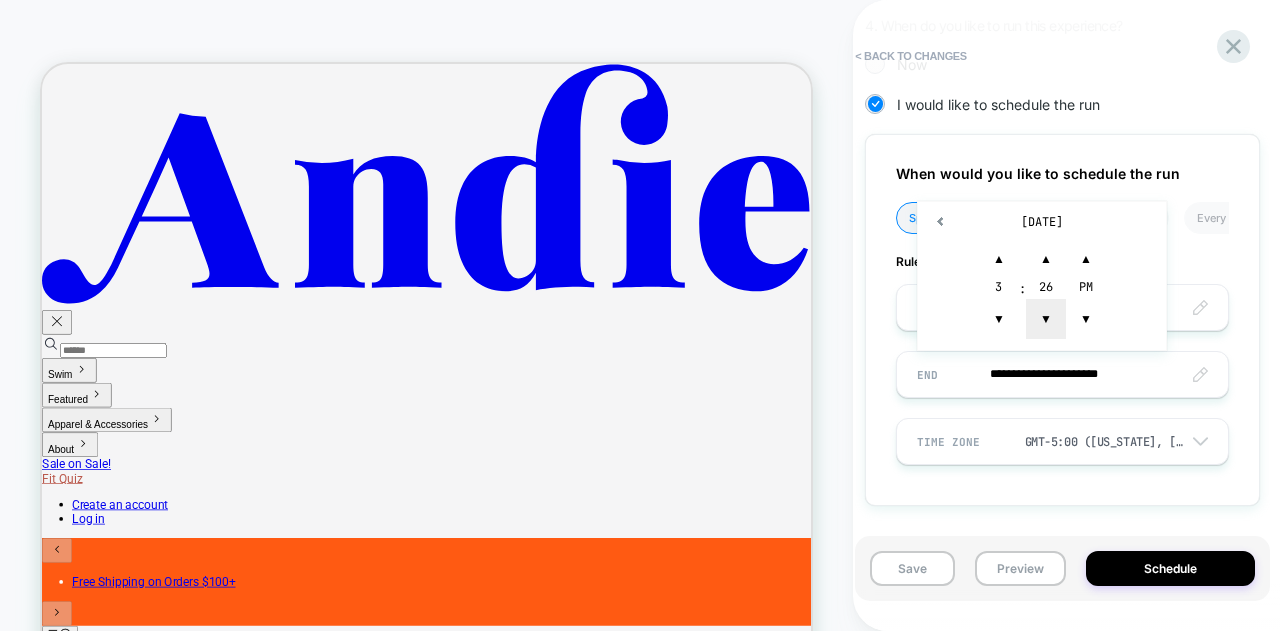 click on "▼" at bounding box center [1046, 319] 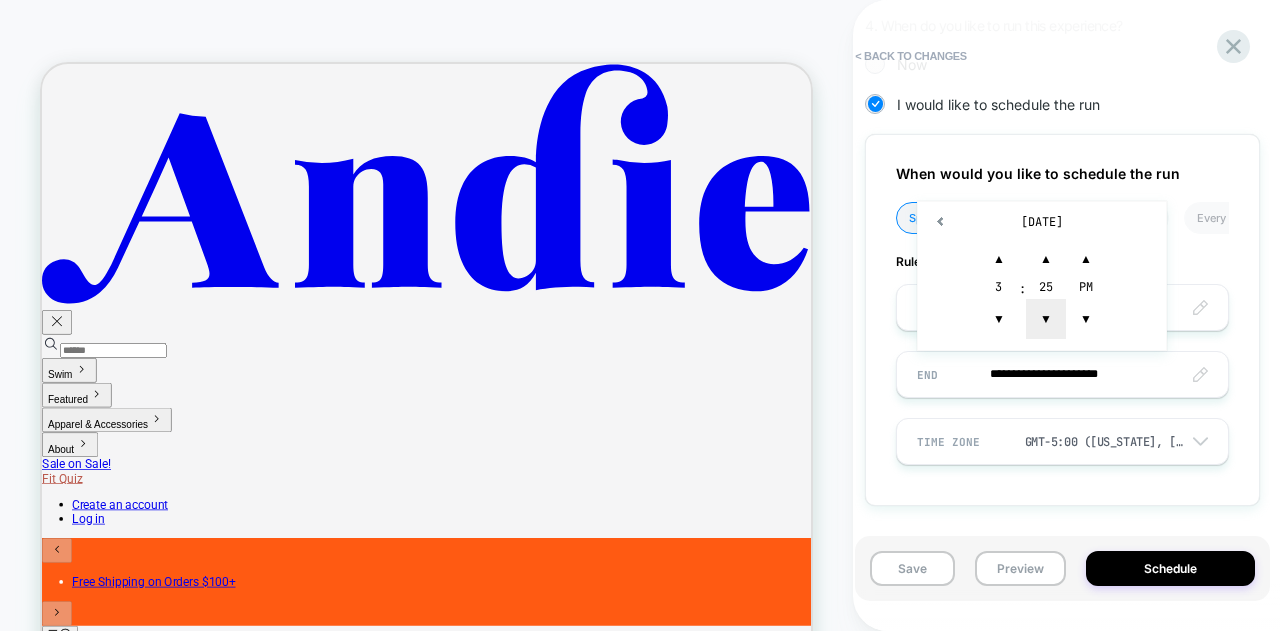 click on "▼" at bounding box center (1046, 319) 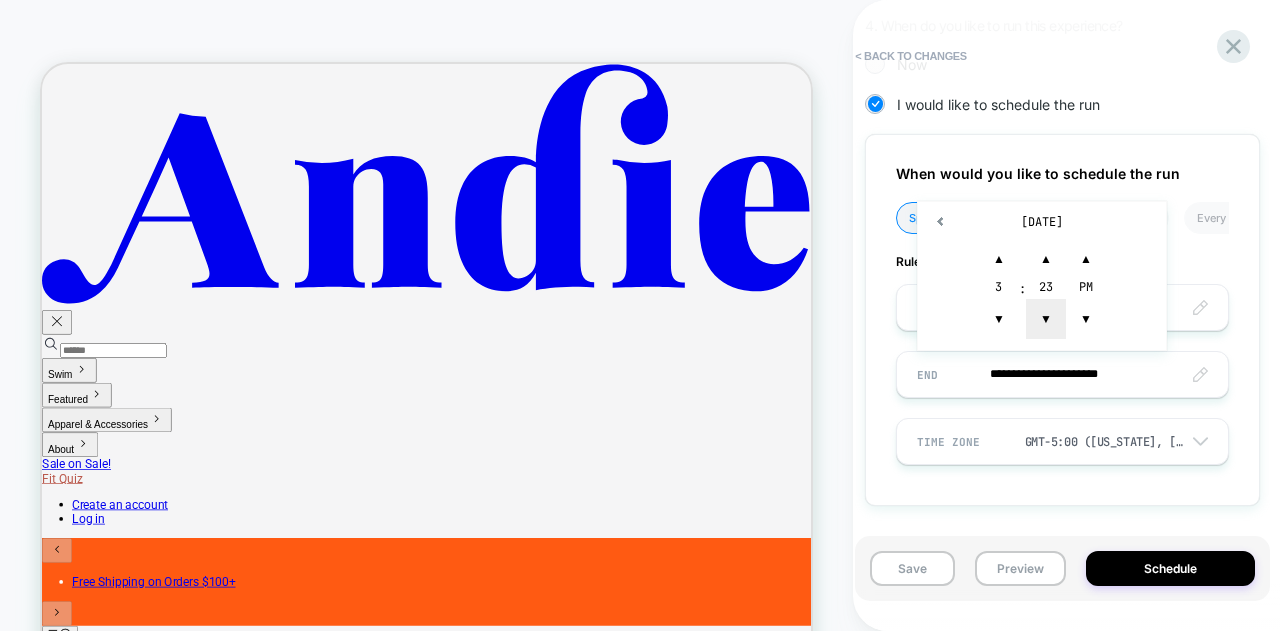 click on "▼" at bounding box center [1046, 319] 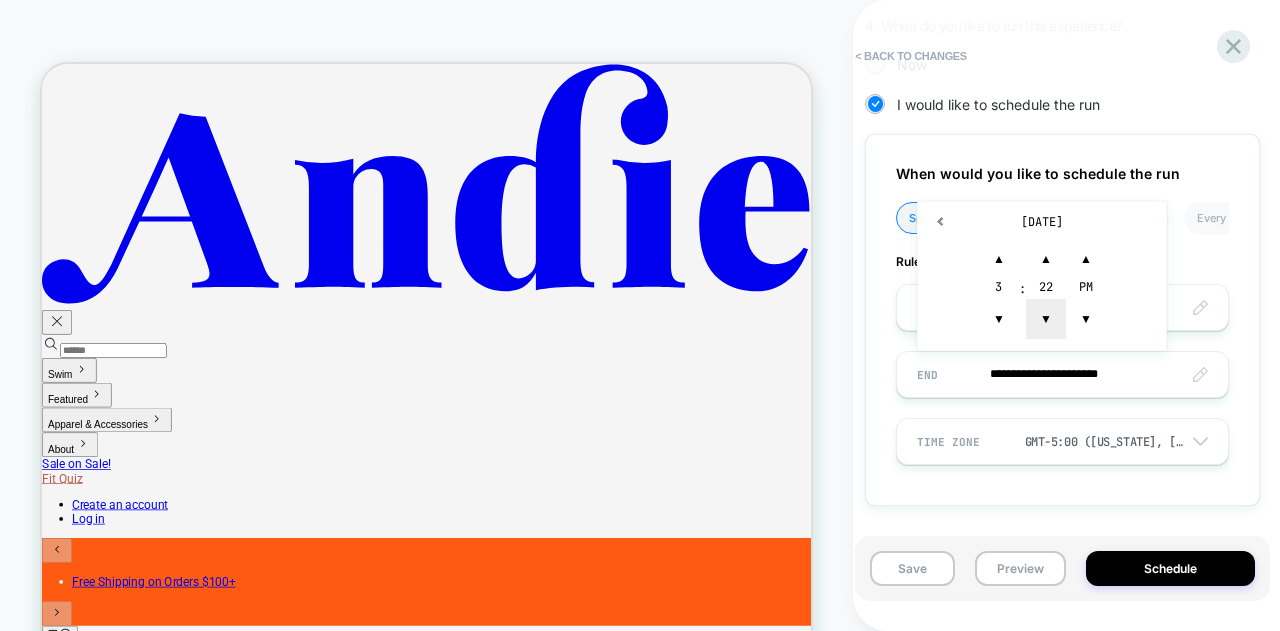 click on "▼" at bounding box center (1046, 319) 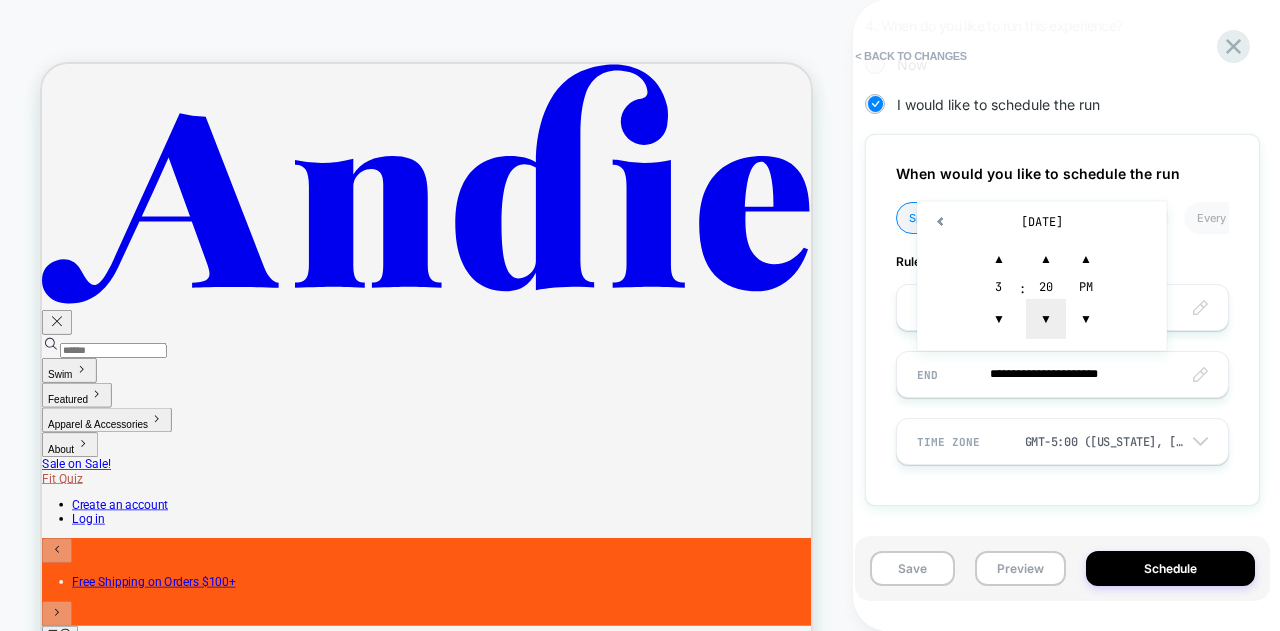 click on "▼" at bounding box center [1046, 319] 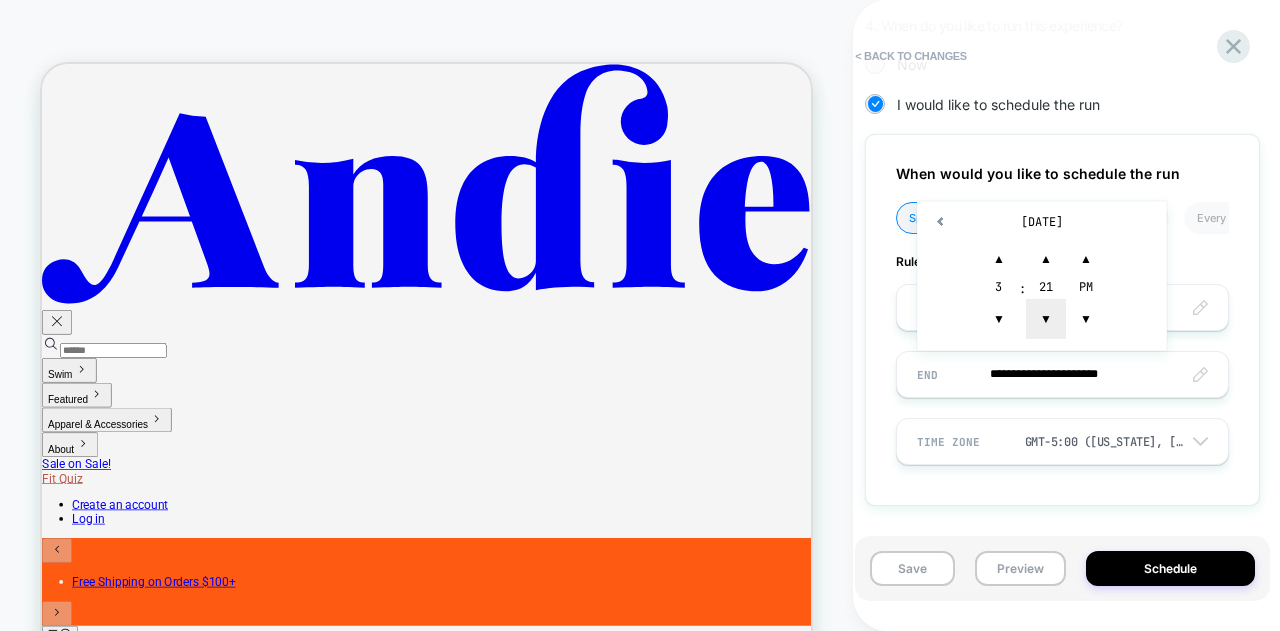 click on "▼" at bounding box center [1046, 319] 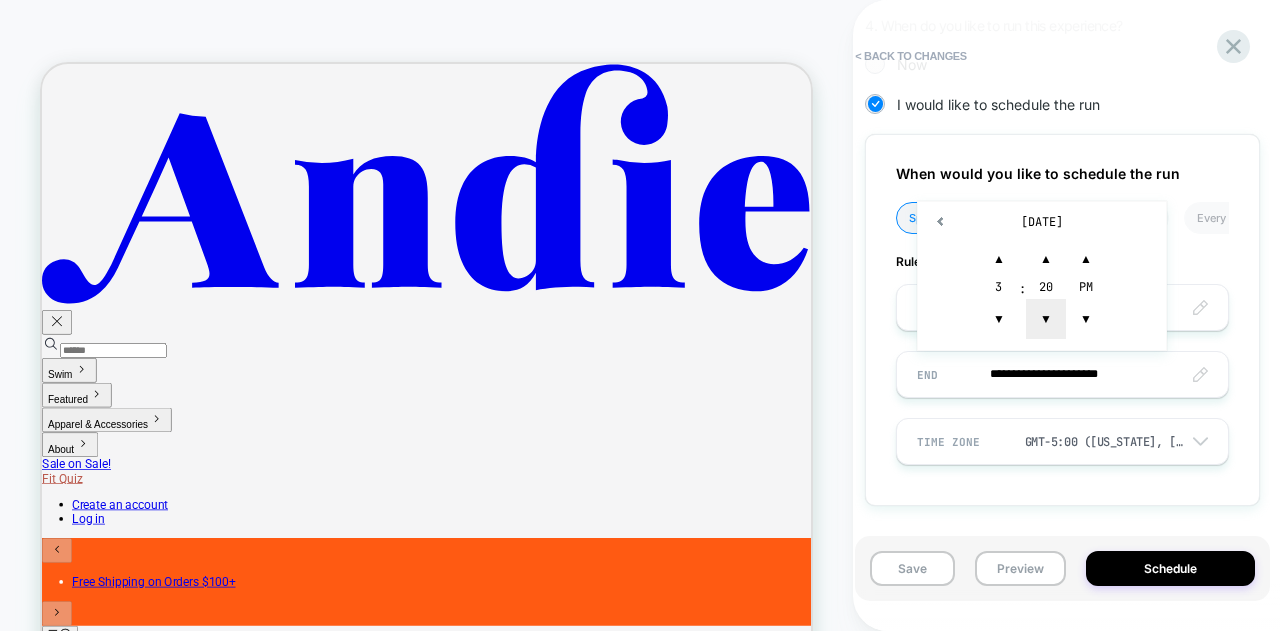 click on "▼" at bounding box center [1046, 319] 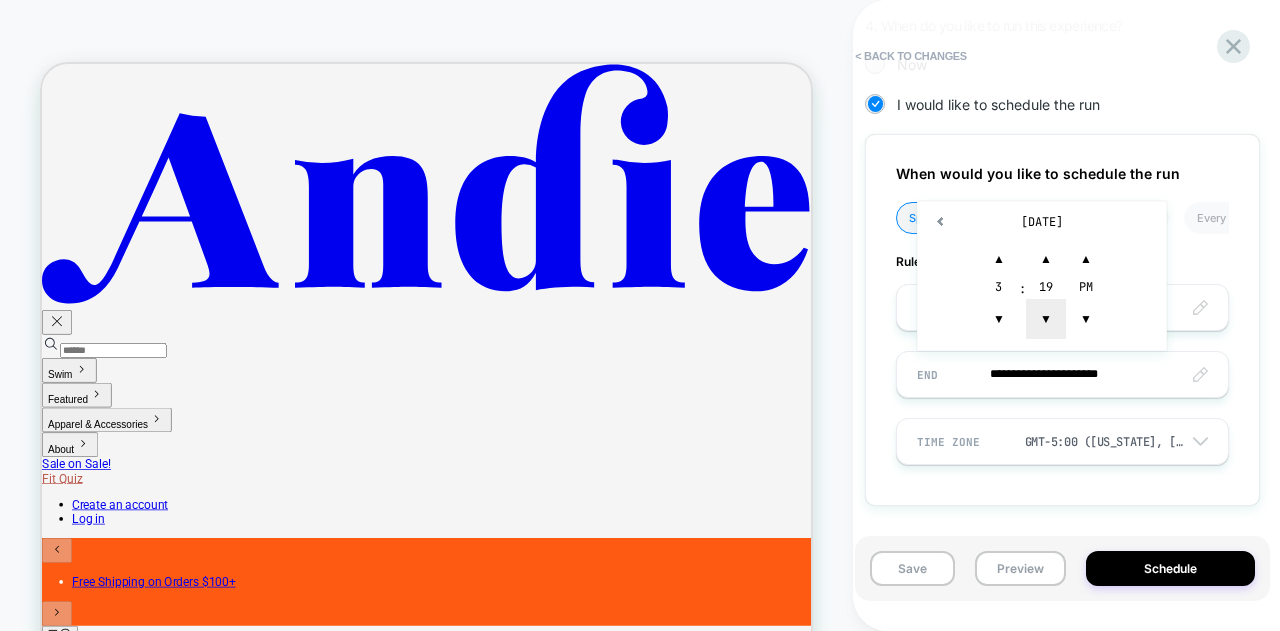 click on "▼" at bounding box center [1046, 319] 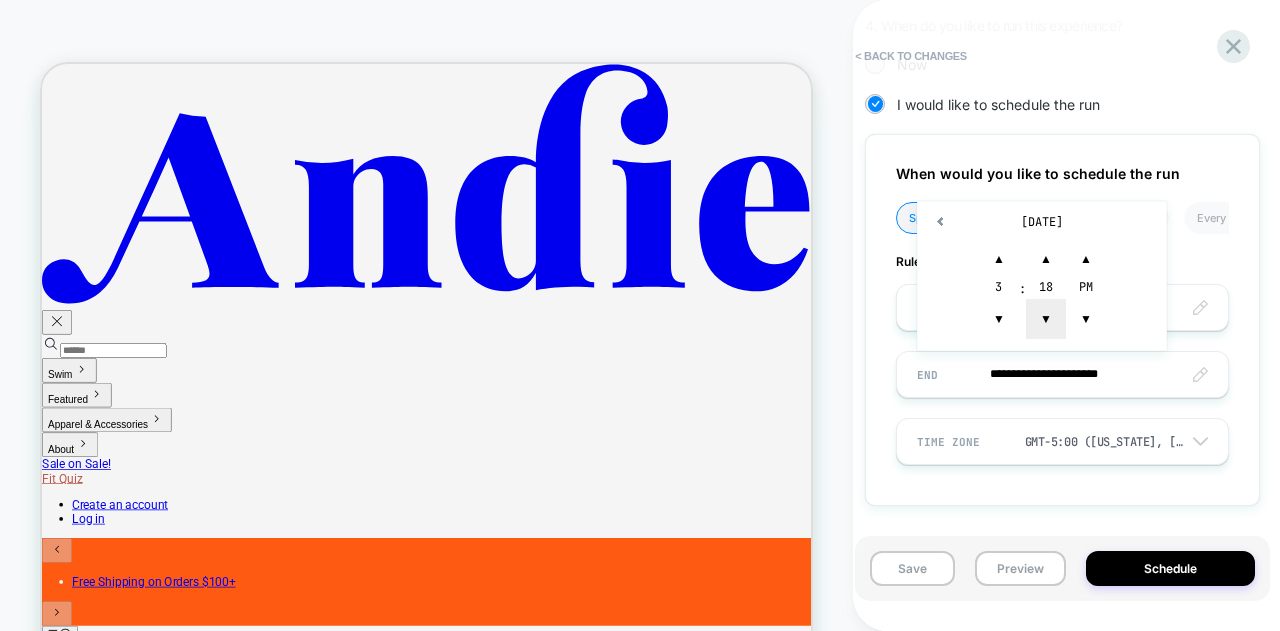 click on "▼" at bounding box center (1046, 319) 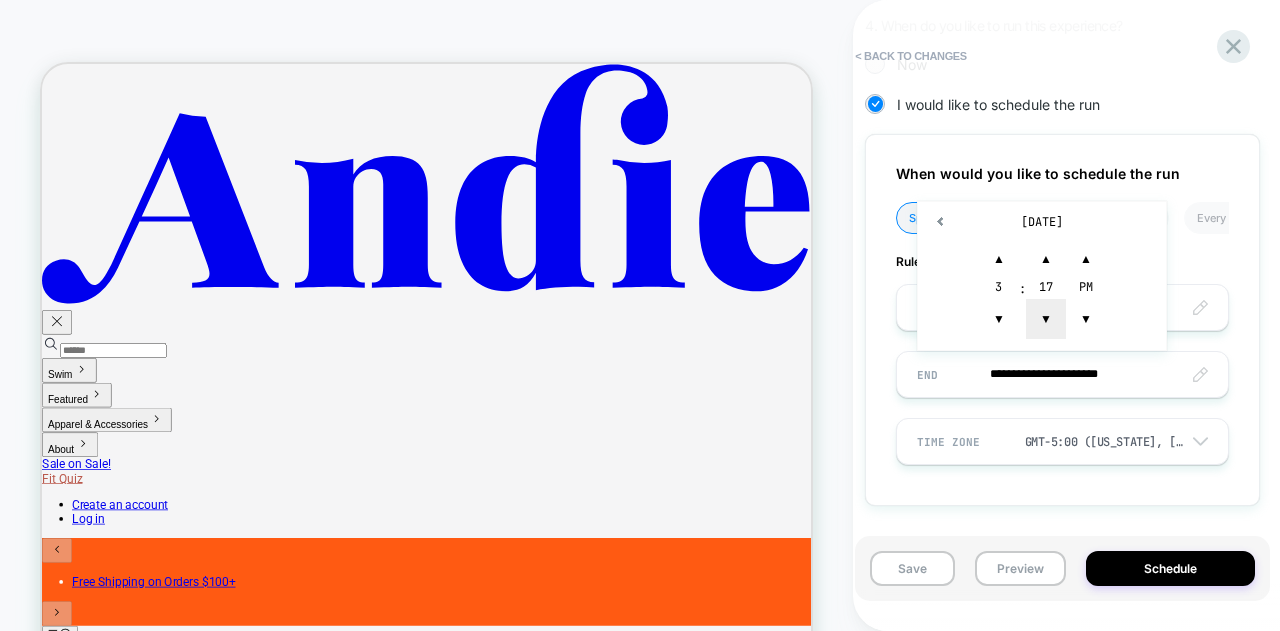 click on "▼" at bounding box center (1046, 319) 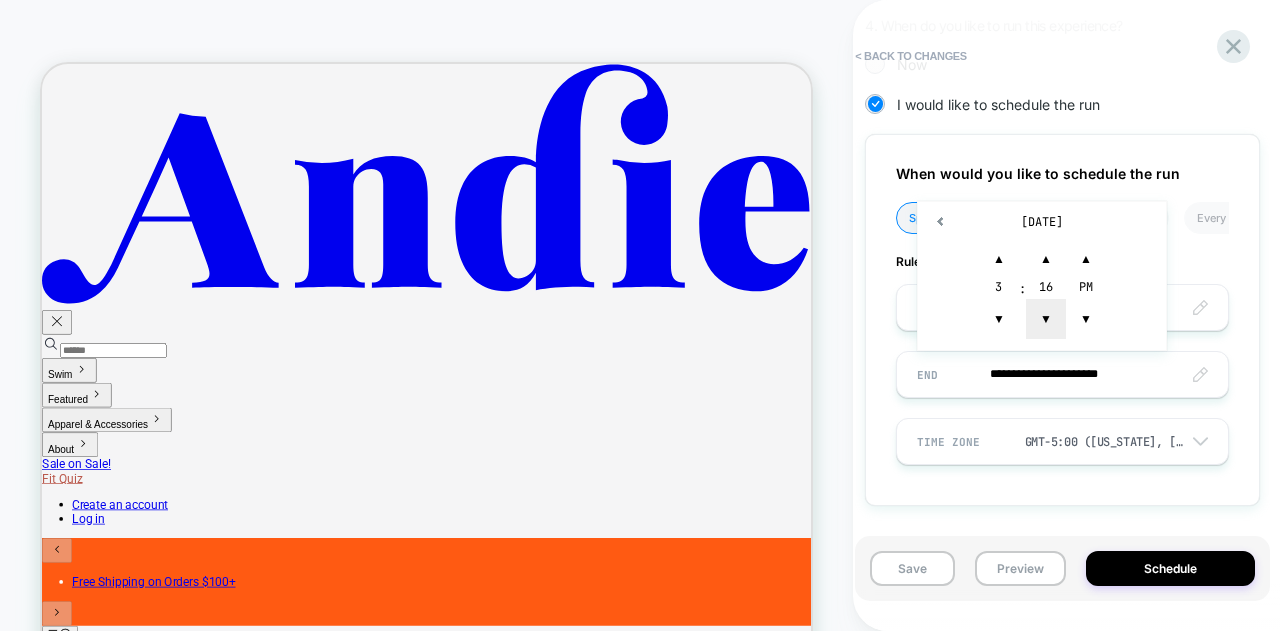 click on "▼" at bounding box center (1046, 319) 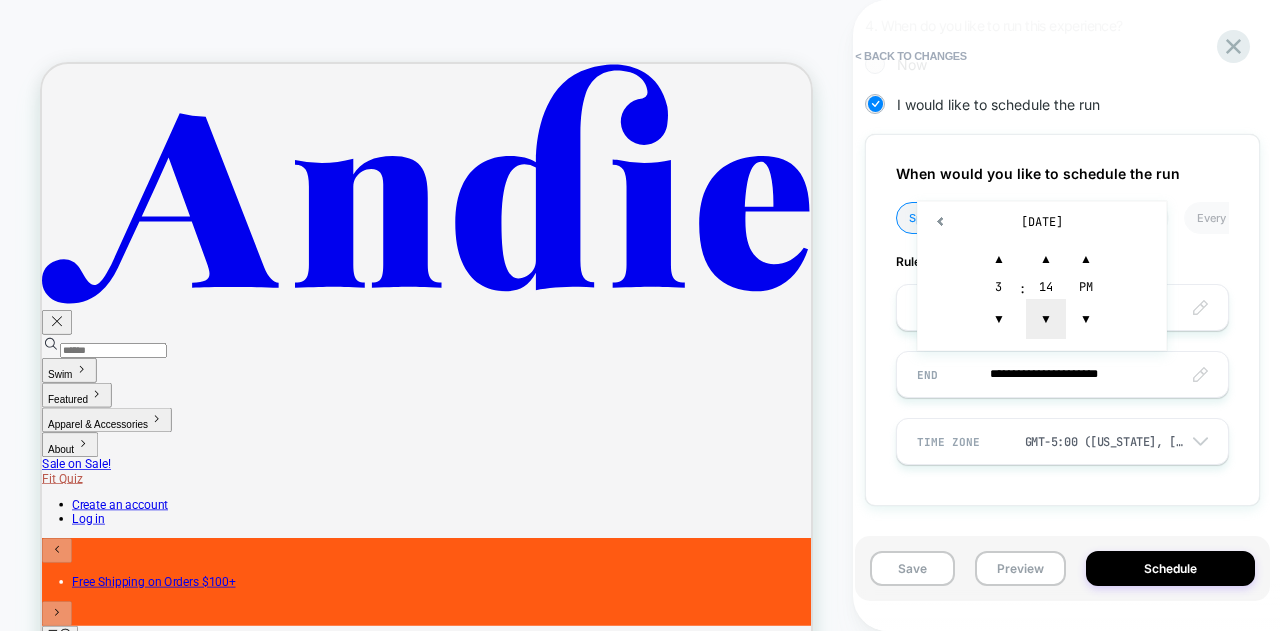 click on "▼" at bounding box center [1046, 319] 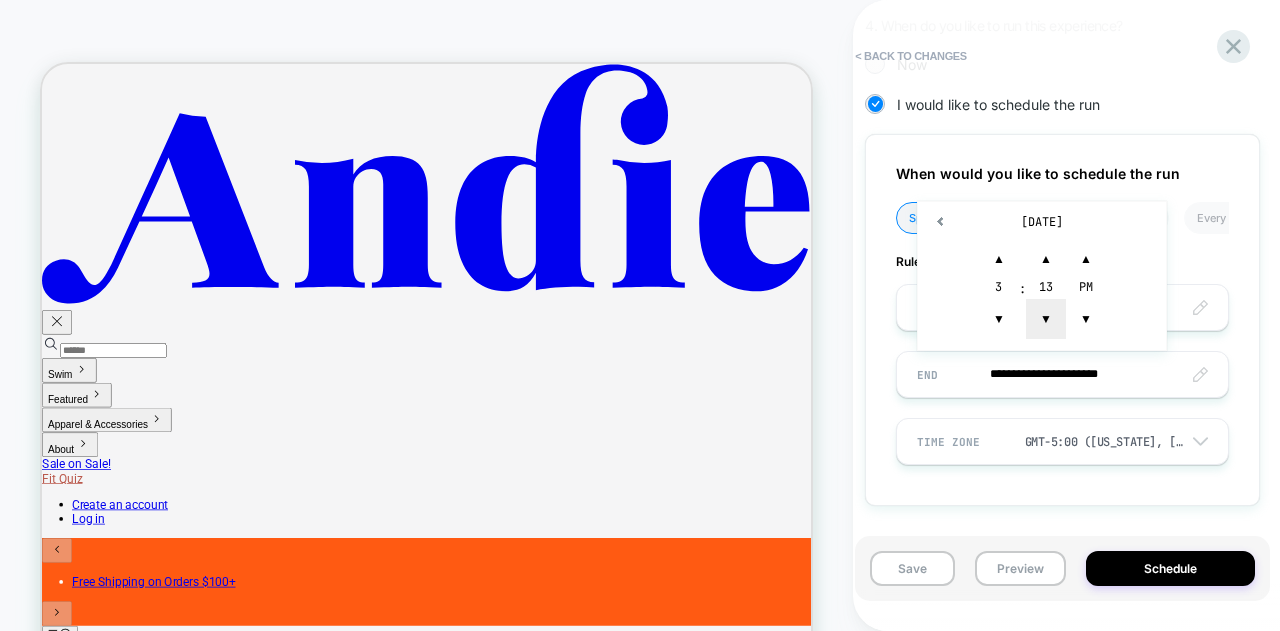 click on "▼" at bounding box center (1046, 319) 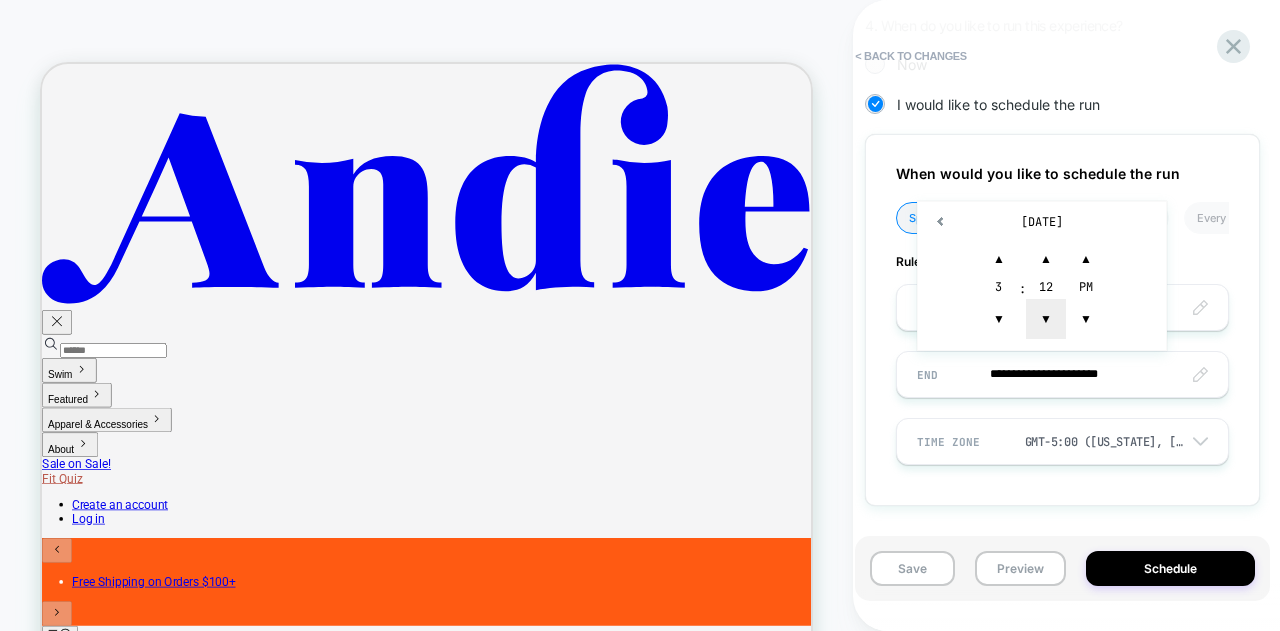 click on "▼" at bounding box center (1046, 319) 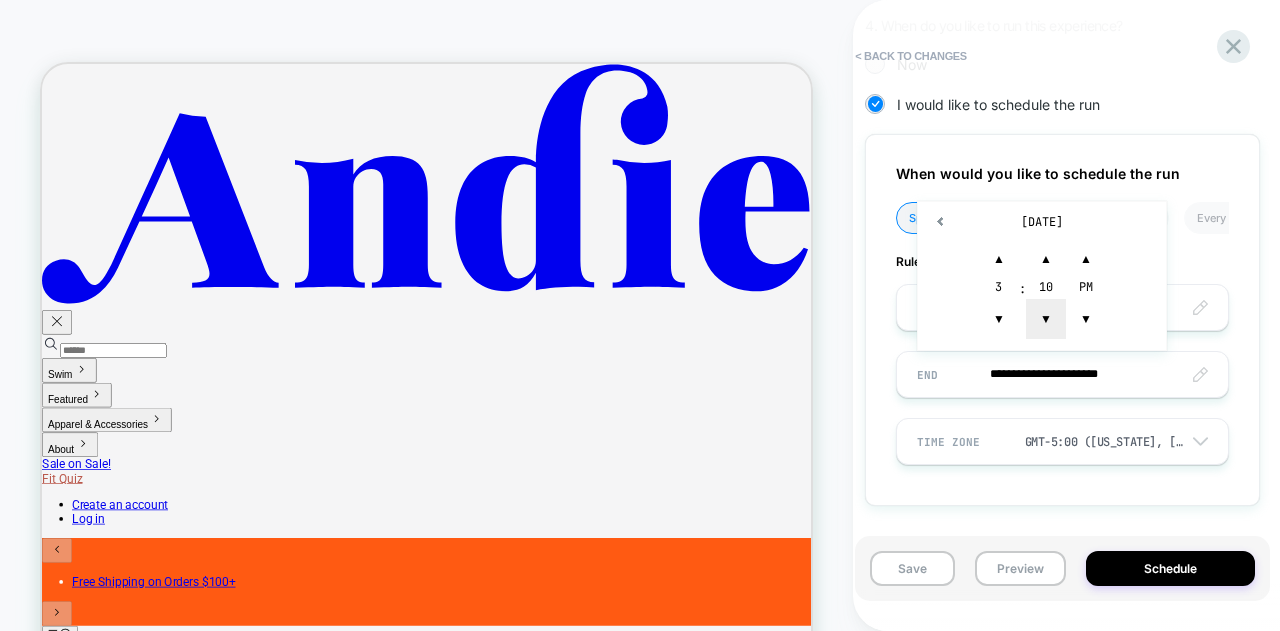 click on "▼" at bounding box center [1046, 319] 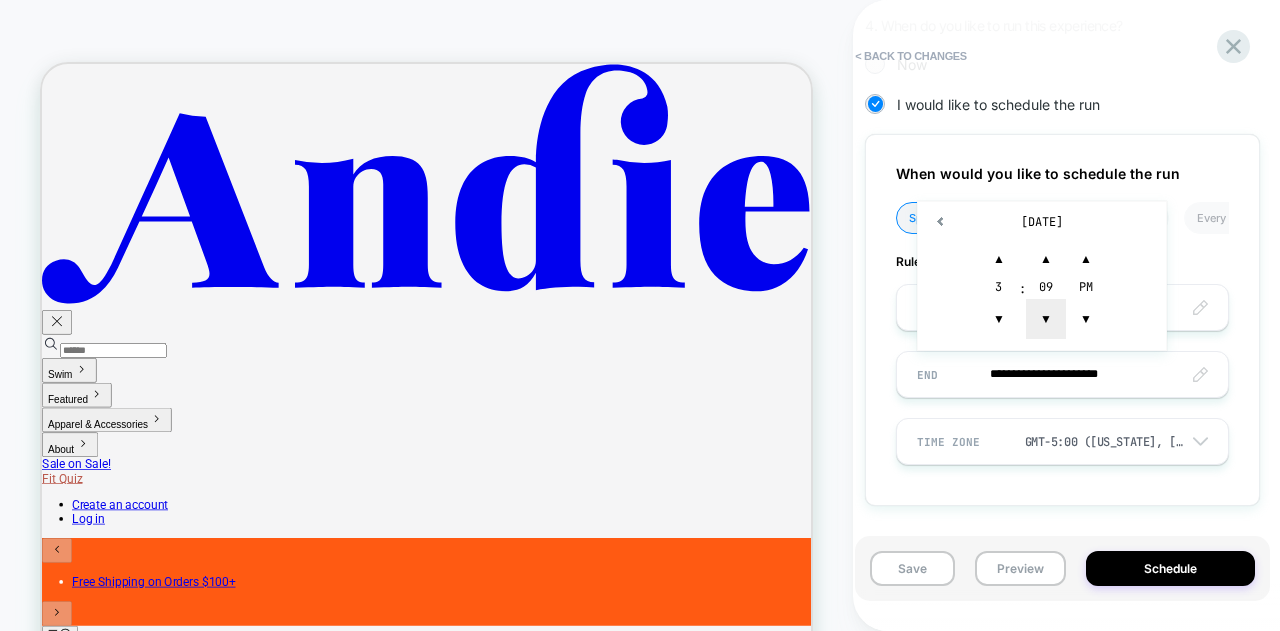 click on "▼" at bounding box center [1046, 319] 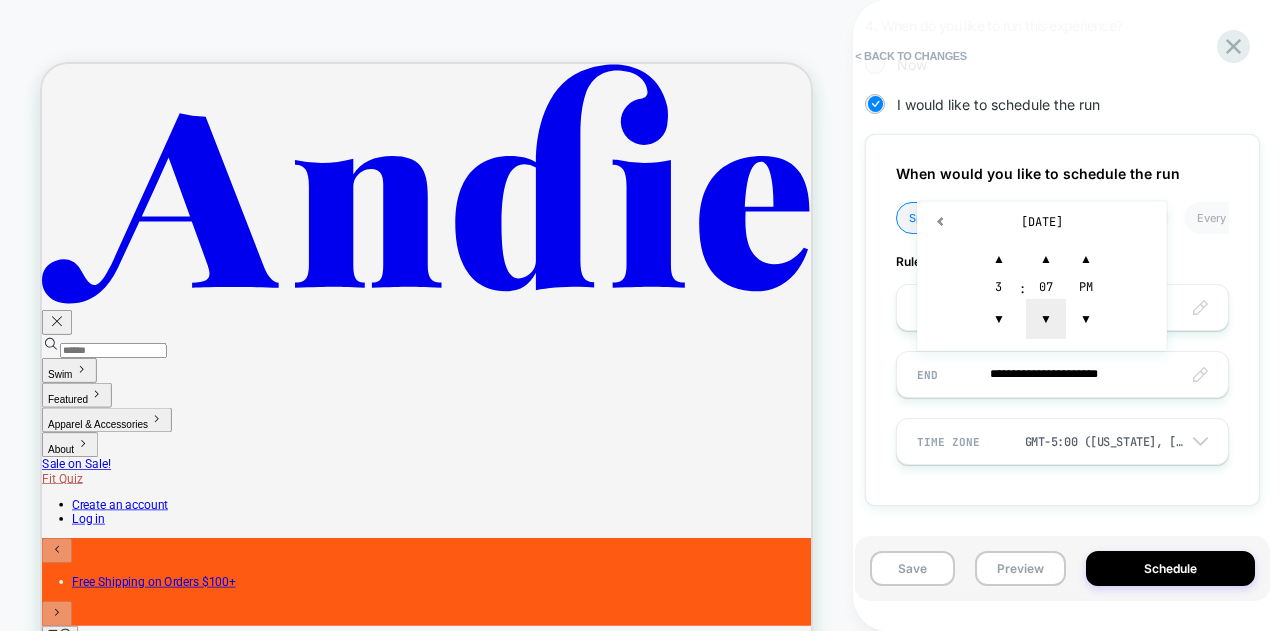 click on "▼" at bounding box center (1046, 319) 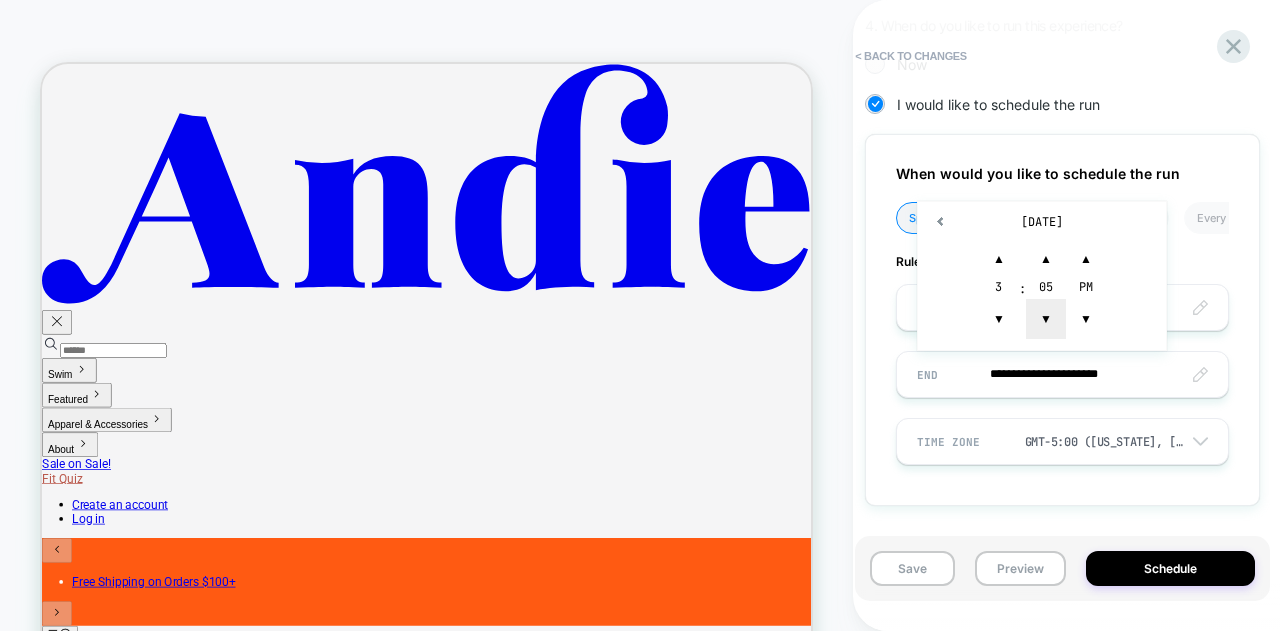 click on "▼" at bounding box center (1046, 319) 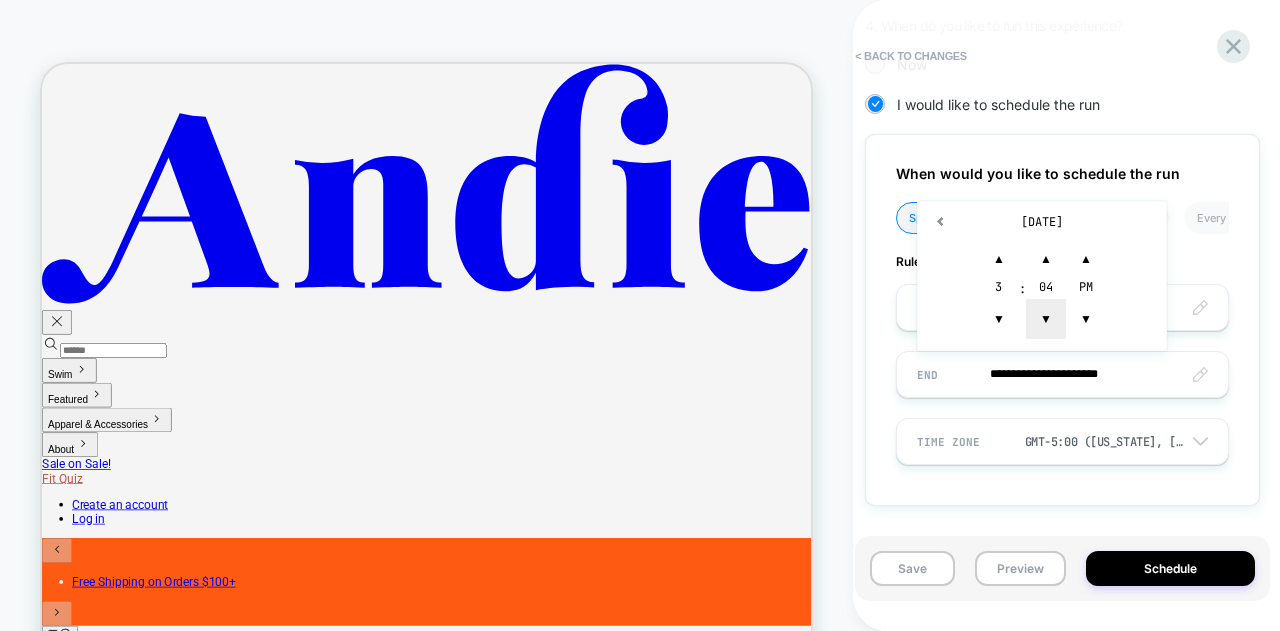 click on "▼" at bounding box center [1046, 319] 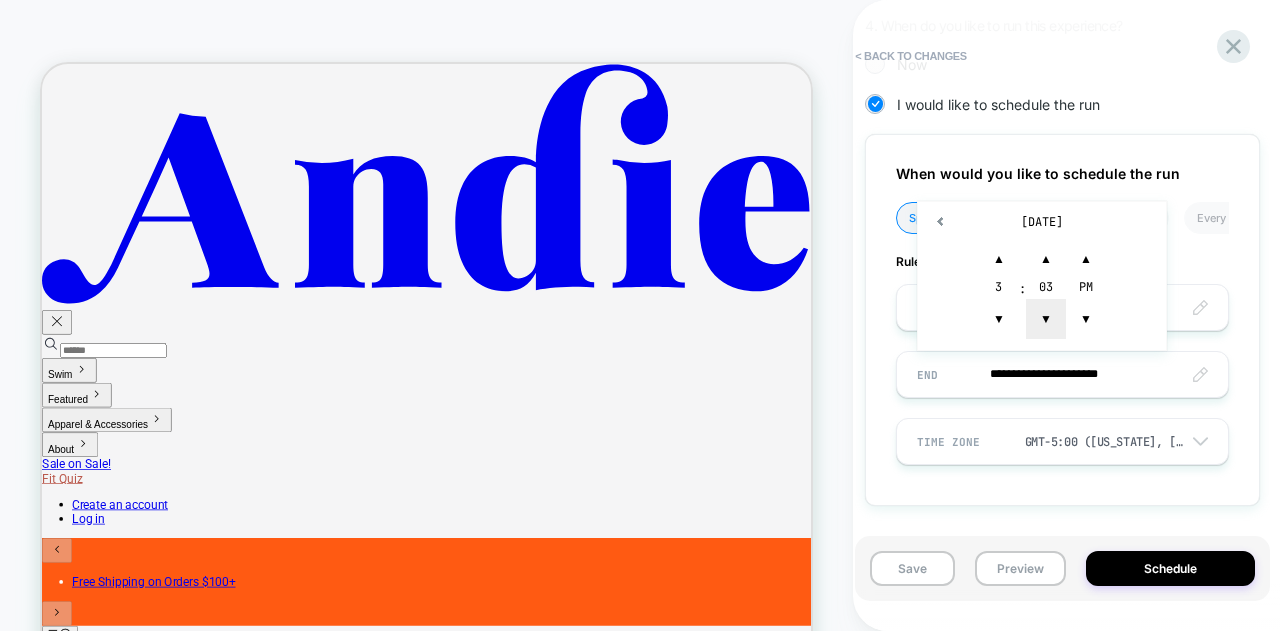 click on "▼" at bounding box center (1046, 319) 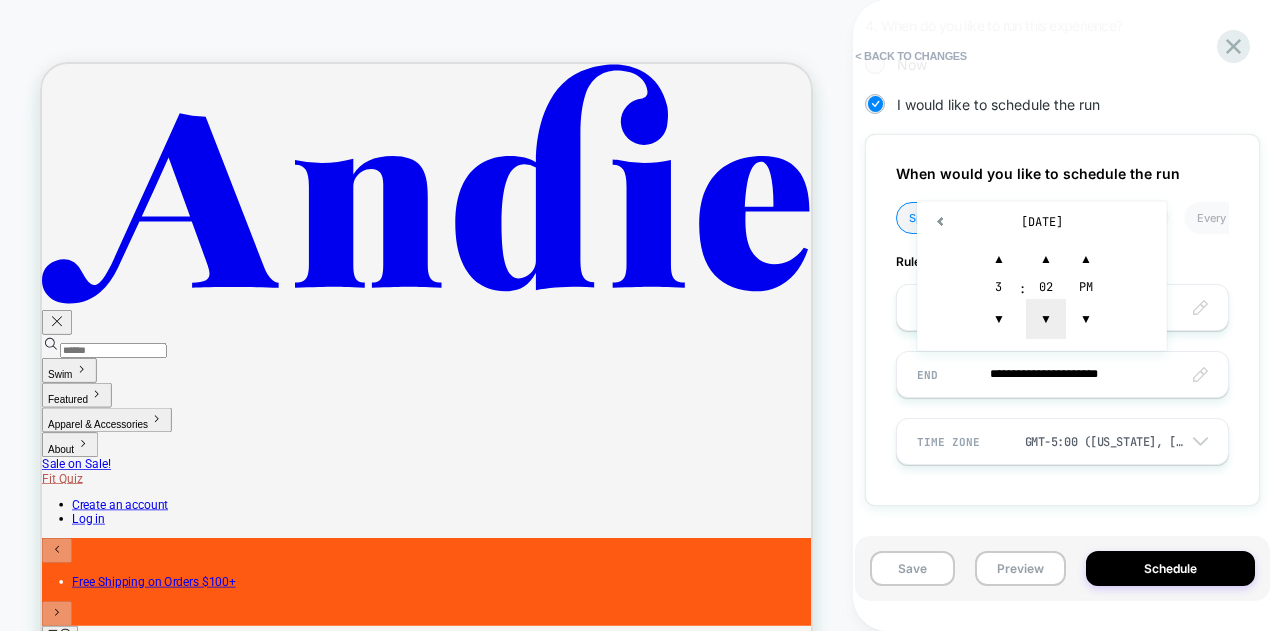 click on "▼" at bounding box center (1046, 319) 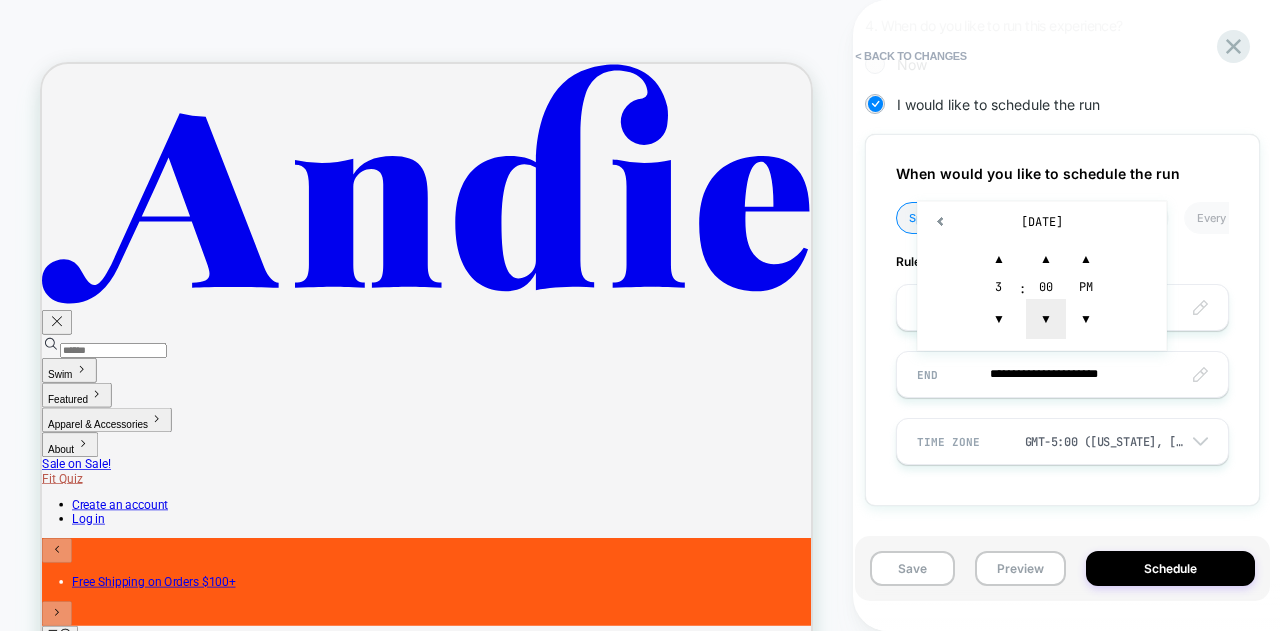 click on "▼" at bounding box center (1046, 319) 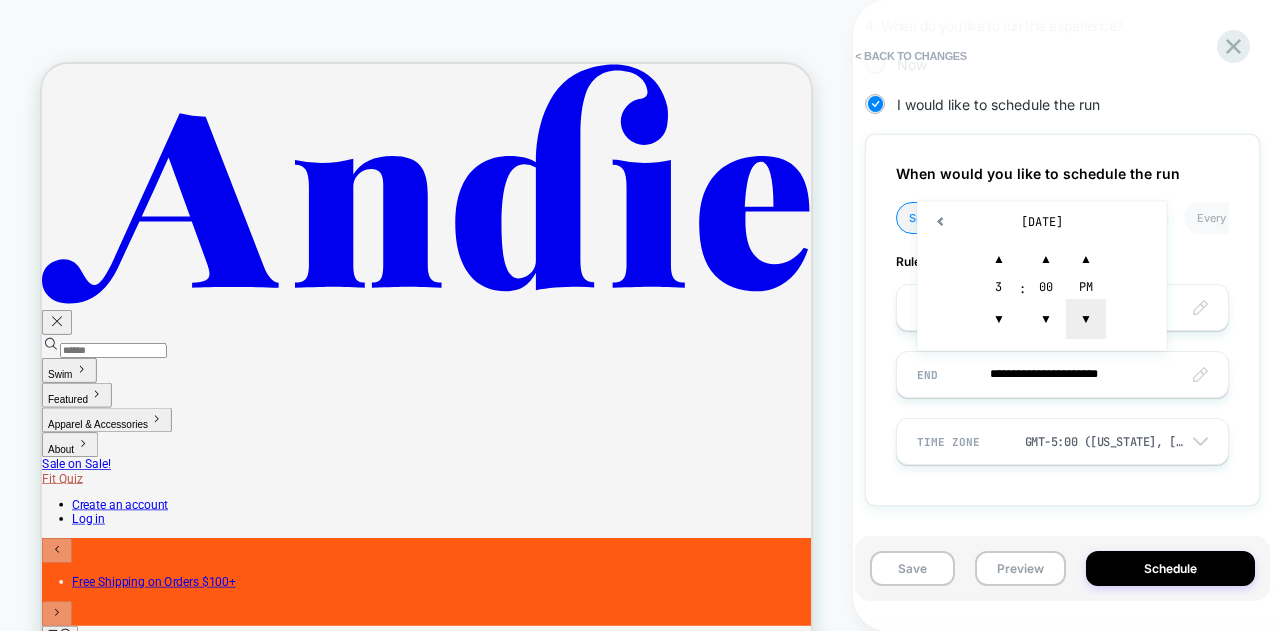 type on "**********" 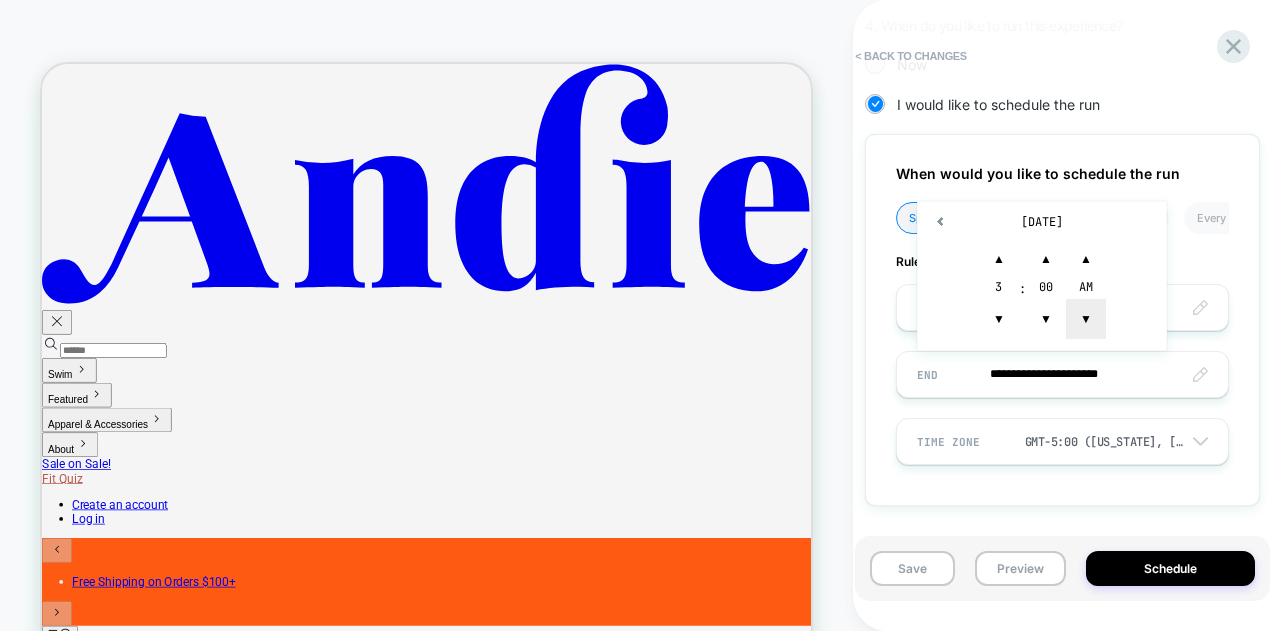 click on "▼" at bounding box center [1086, 319] 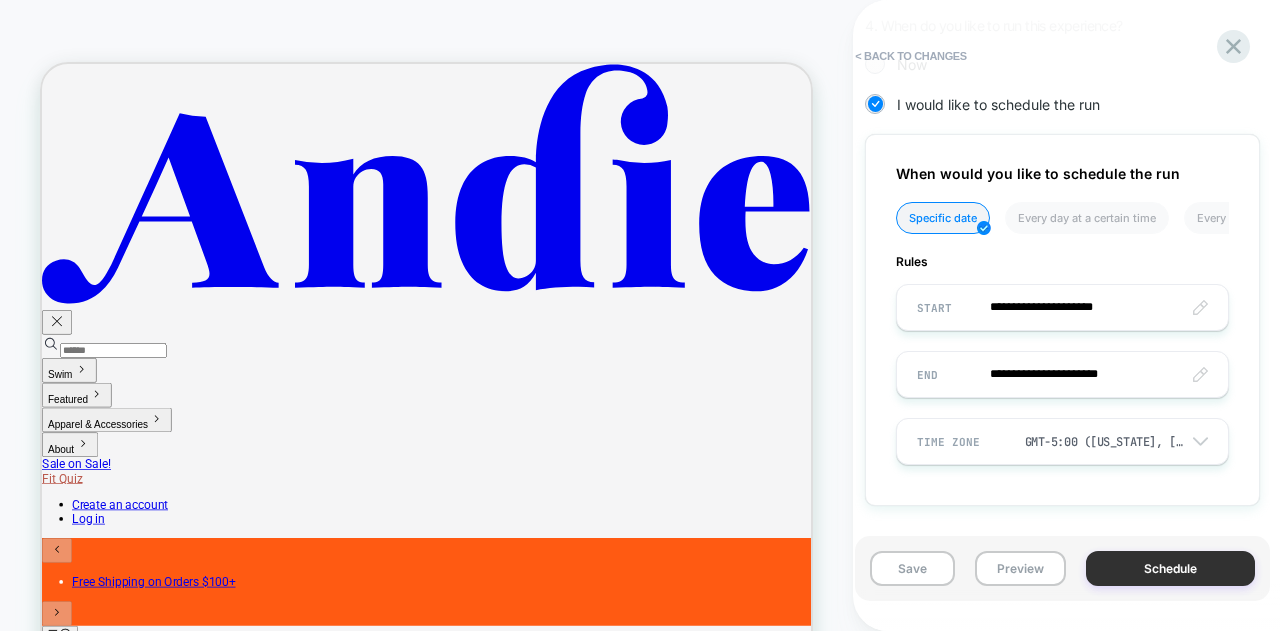 click on "Schedule" at bounding box center (1170, 568) 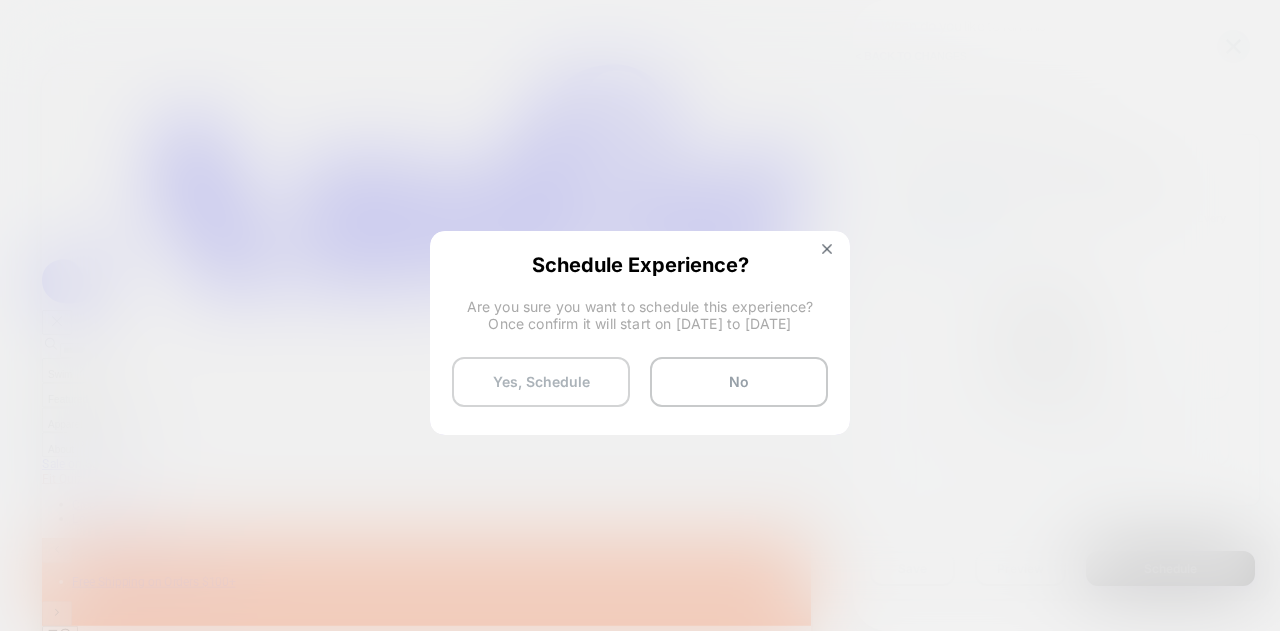 click on "Yes, Schedule" at bounding box center [541, 382] 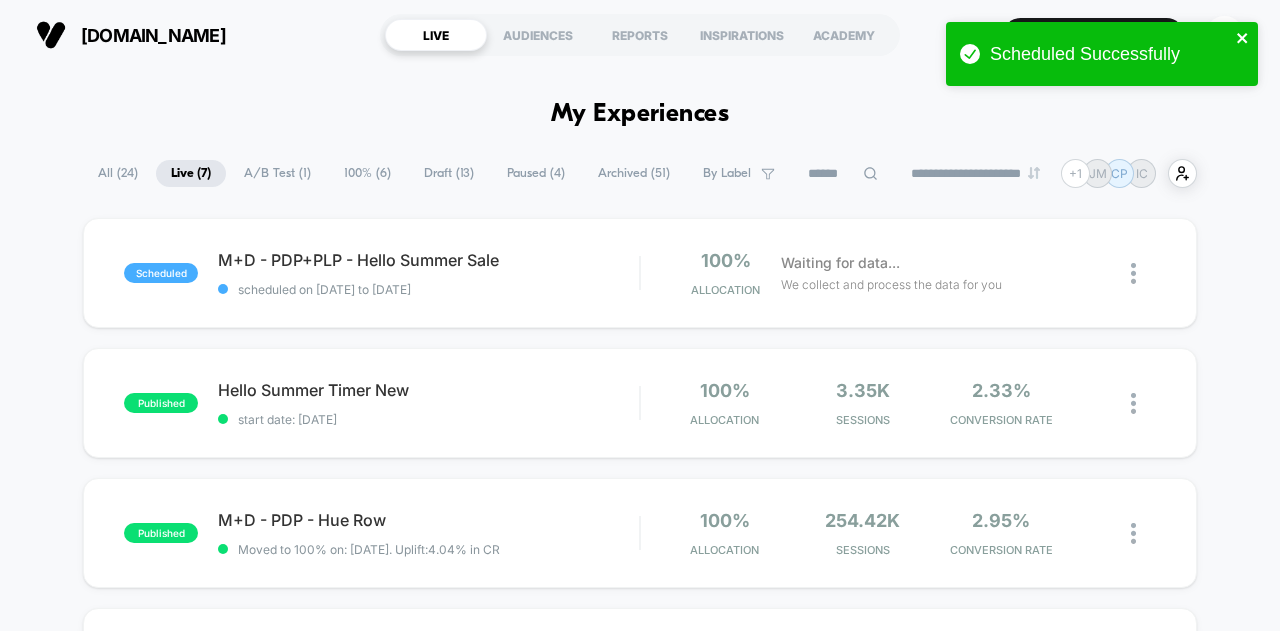 click 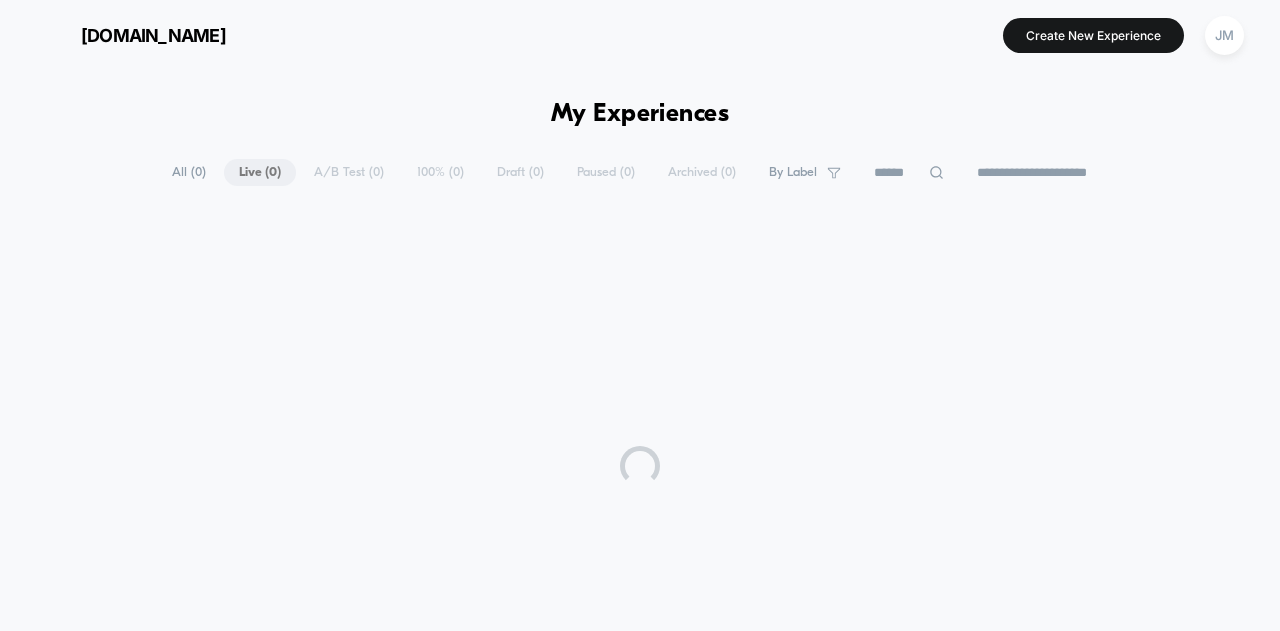 scroll, scrollTop: 0, scrollLeft: 0, axis: both 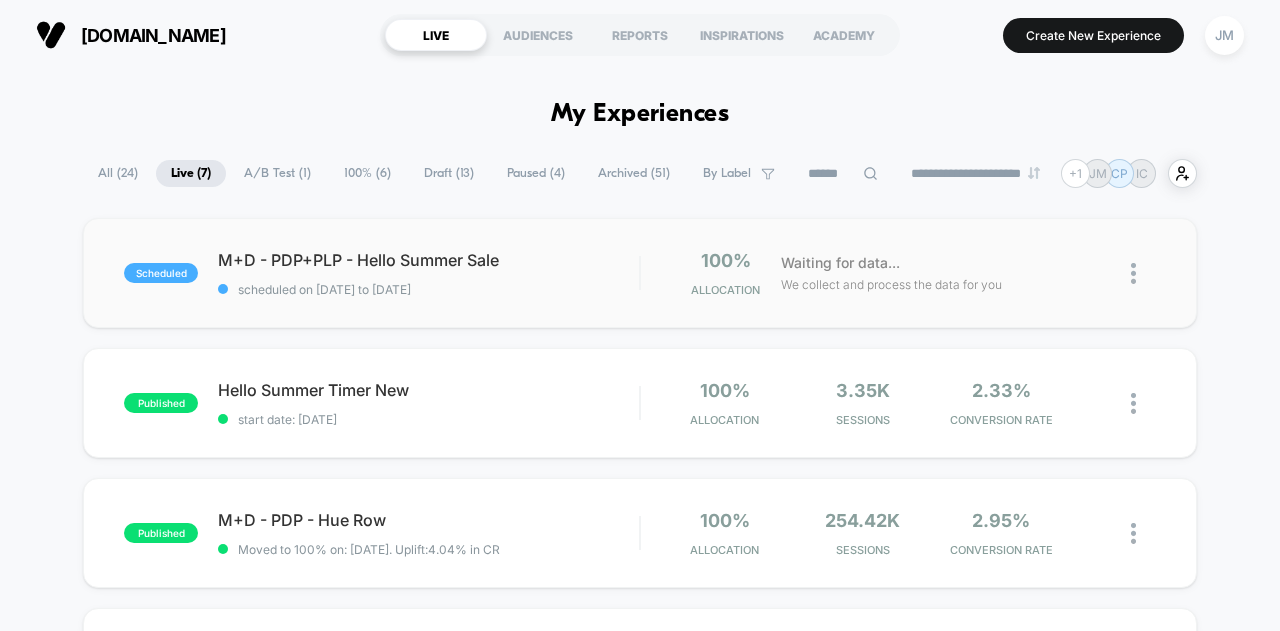 click on "scheduled  M+D - PDP+PLP - Hello Summer Sale scheduled on [DATE] to [DATE] 100% Allocation Waiting for data... We collect and process the data for you" at bounding box center (640, 273) 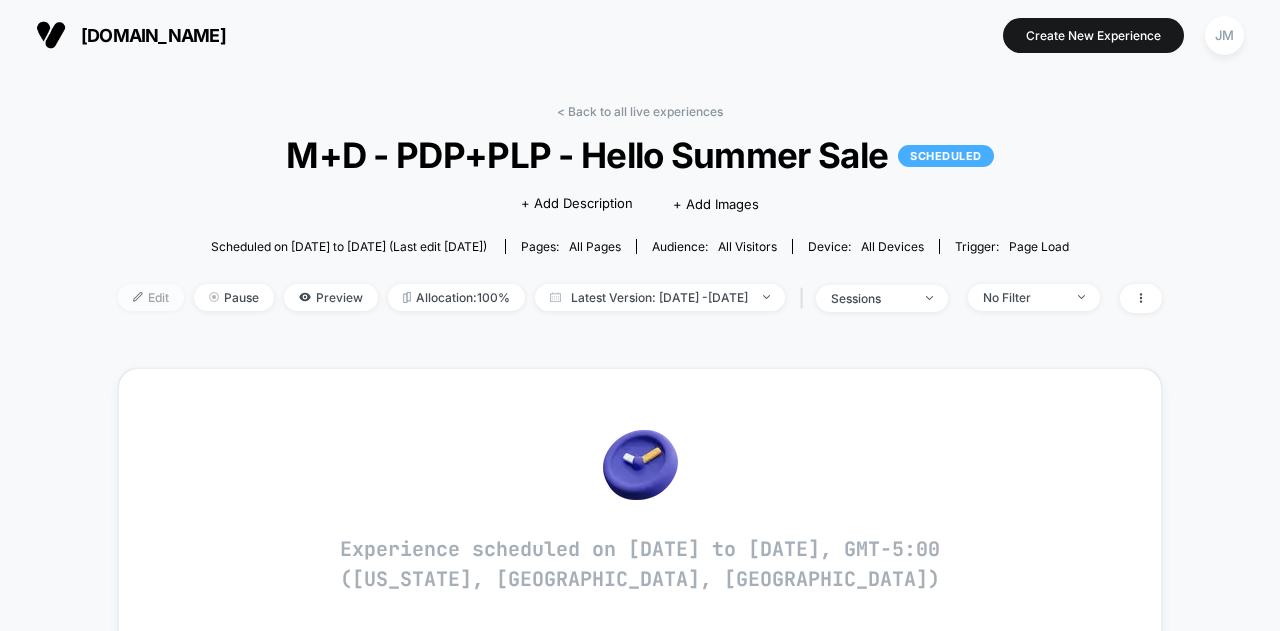 click on "Edit" at bounding box center [151, 297] 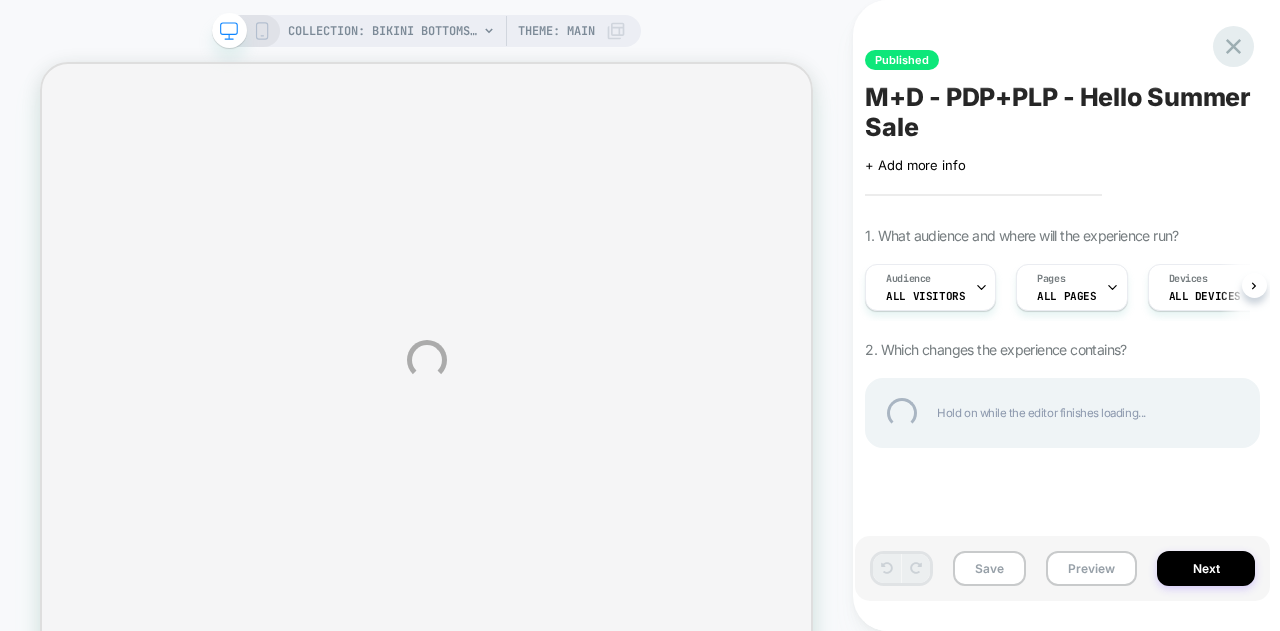 click at bounding box center [1233, 46] 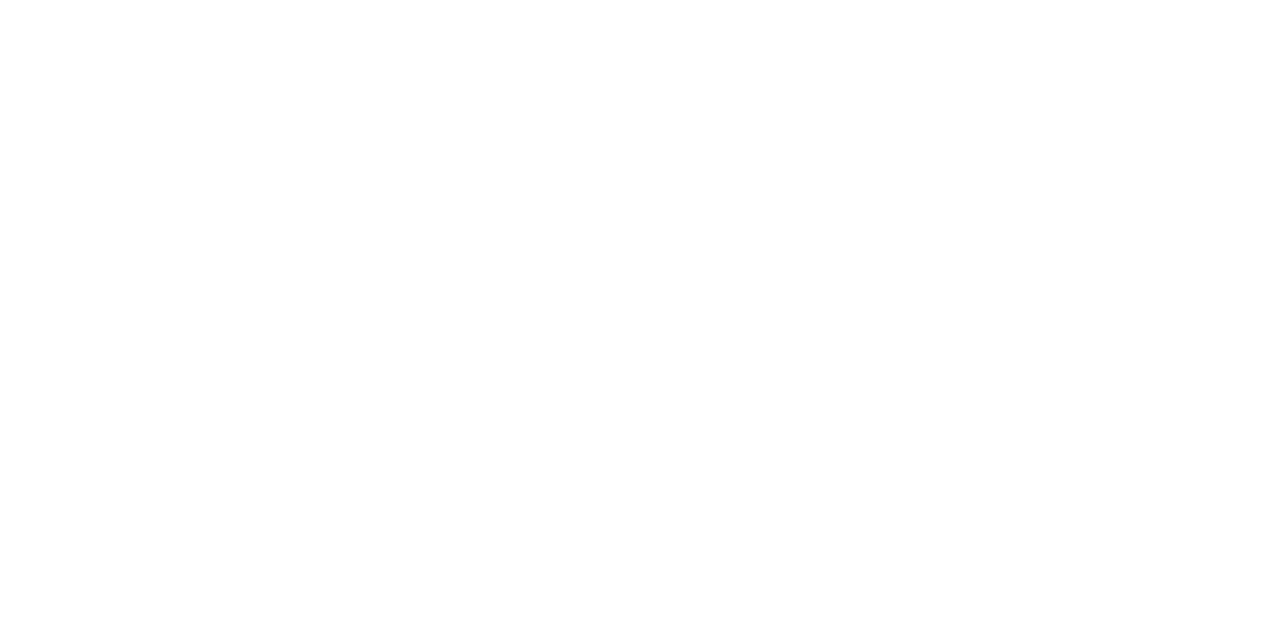 scroll, scrollTop: 0, scrollLeft: 0, axis: both 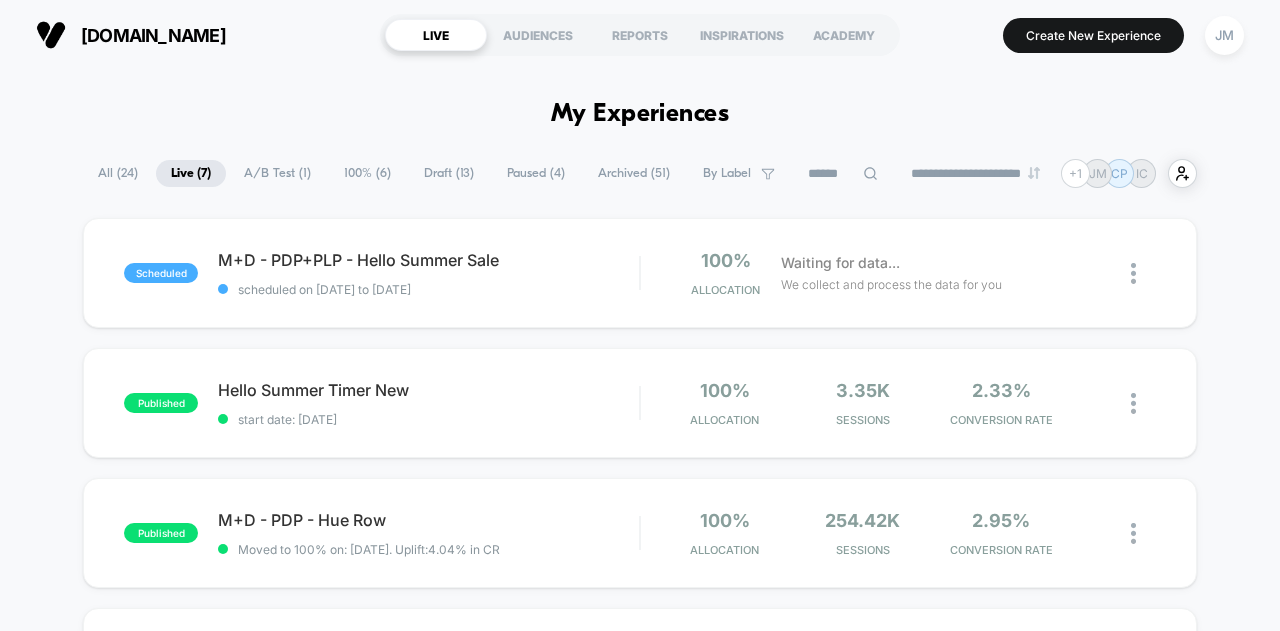click on "A/B Test ( 1 )" at bounding box center [277, 173] 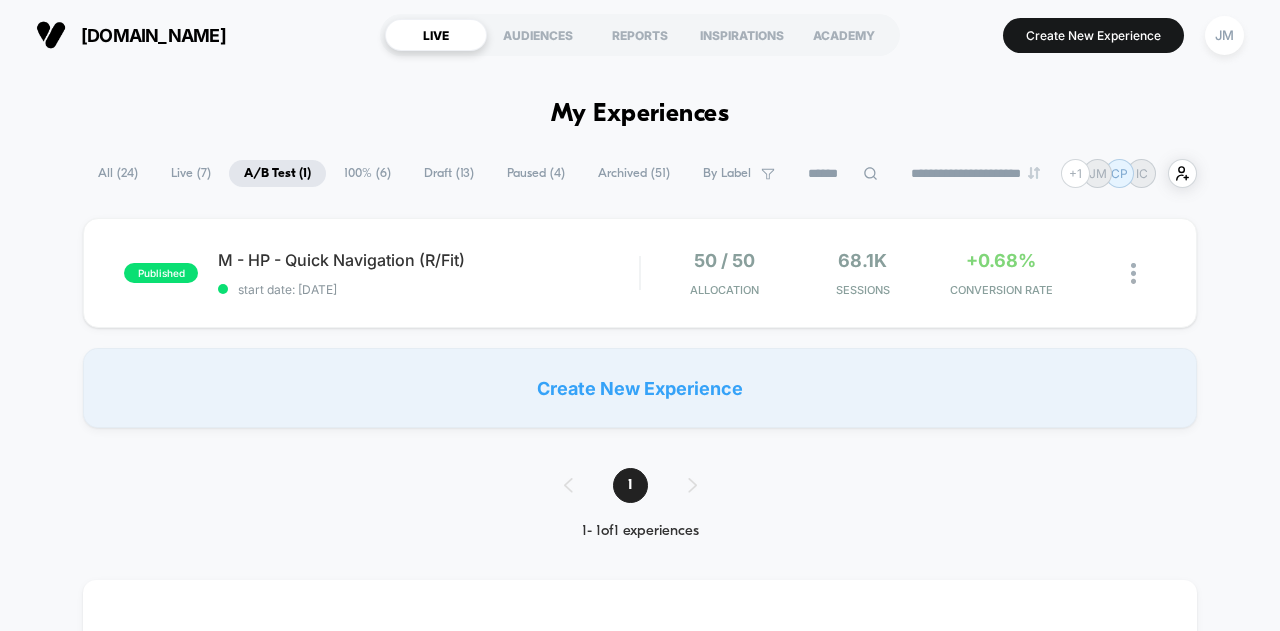 click on "Live ( 7 )" at bounding box center [191, 173] 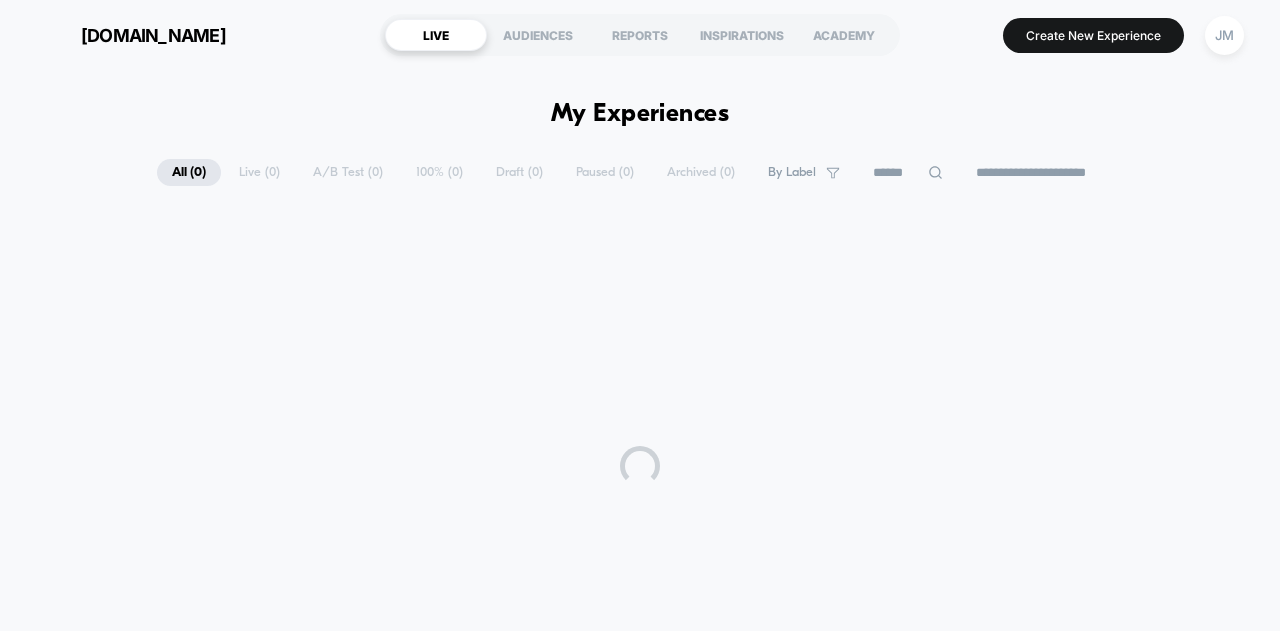 scroll, scrollTop: 0, scrollLeft: 0, axis: both 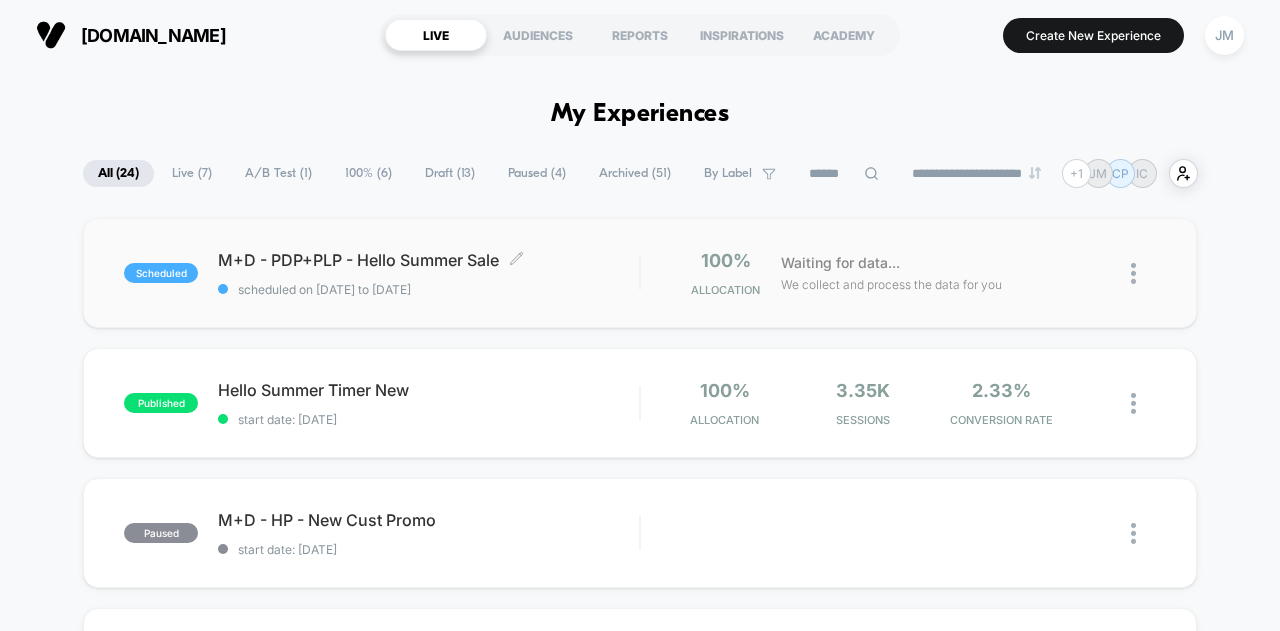 click on "scheduled on [DATE] to [DATE]" at bounding box center (428, 289) 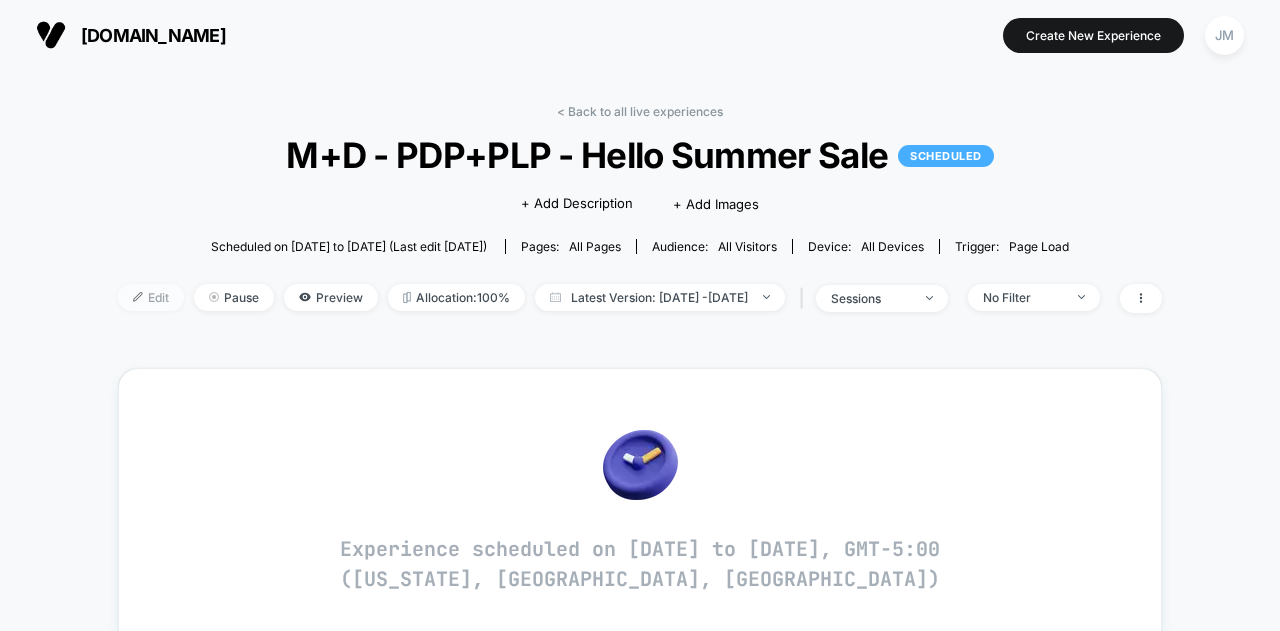 click on "Edit" at bounding box center [151, 297] 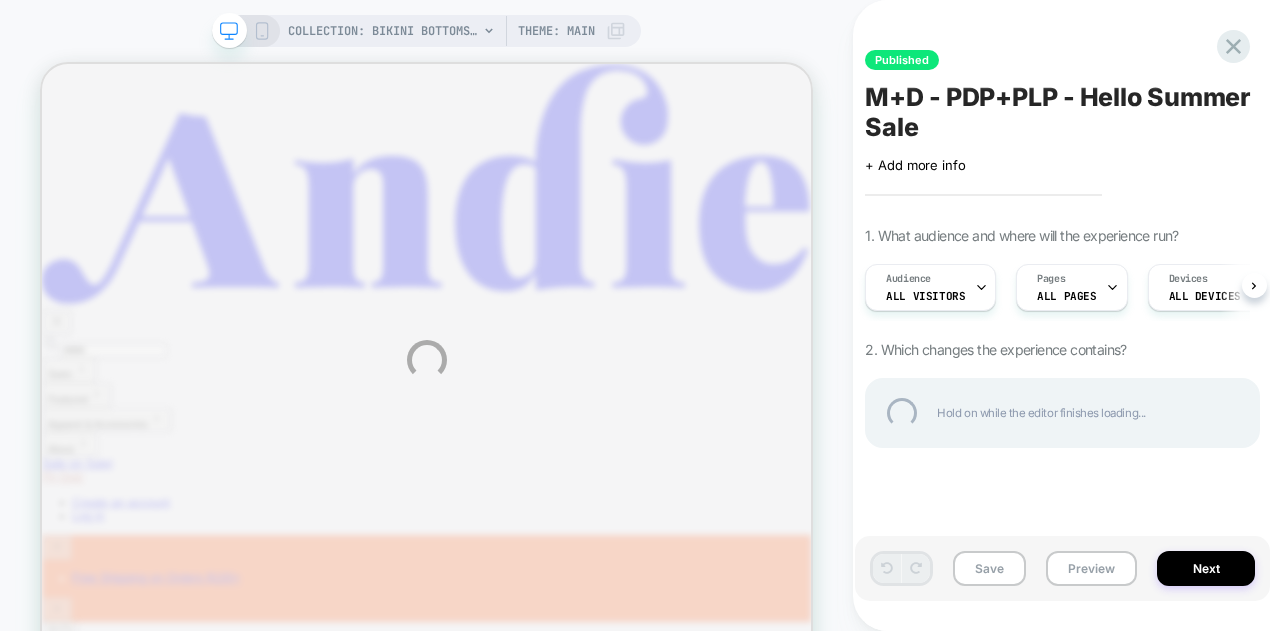 scroll, scrollTop: 0, scrollLeft: 0, axis: both 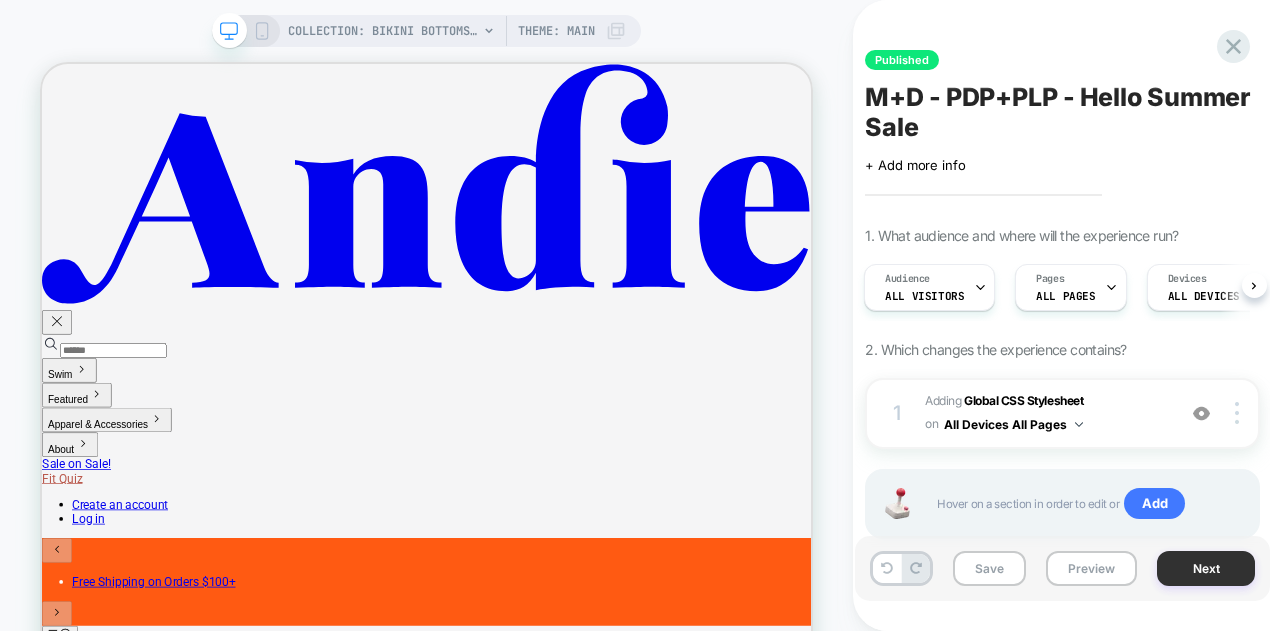 click on "Next" at bounding box center (1206, 568) 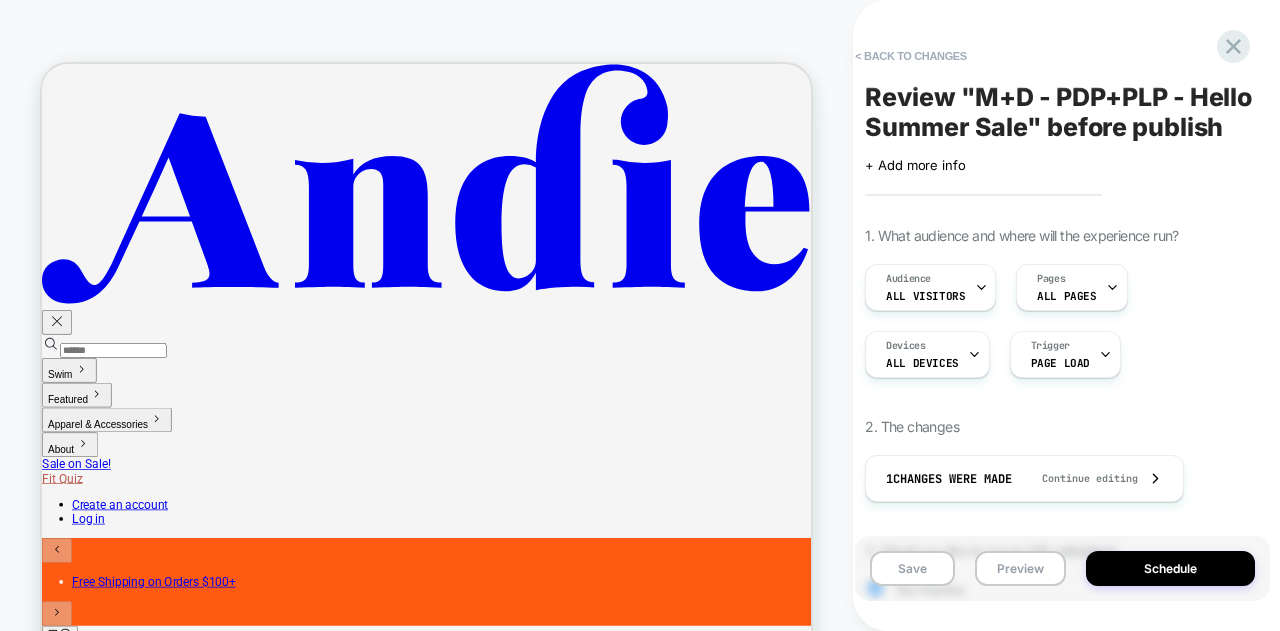 scroll, scrollTop: 662, scrollLeft: 0, axis: vertical 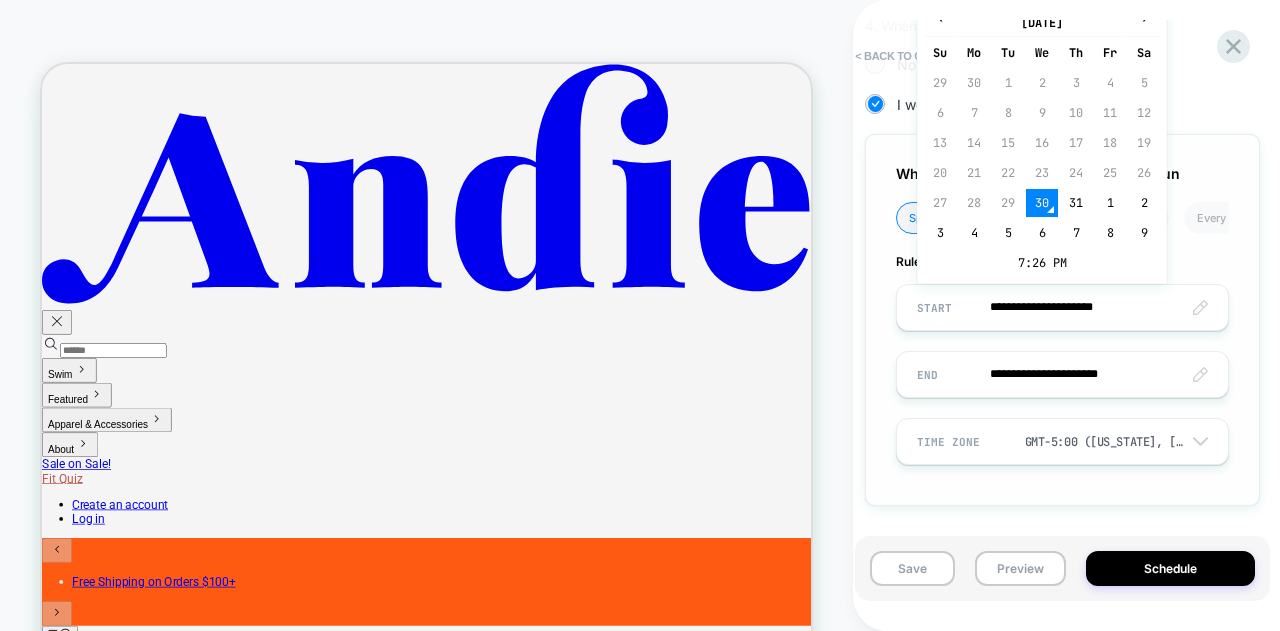 click on "**********" at bounding box center [1062, 307] 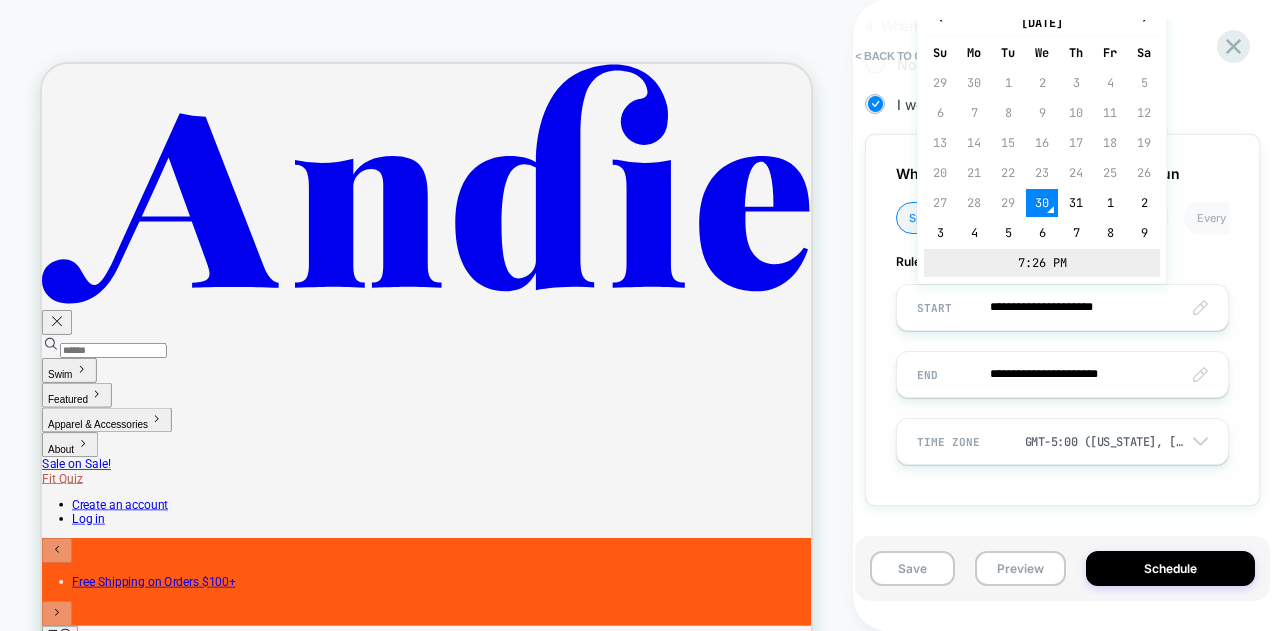 click on "7:26 PM" at bounding box center (1042, 263) 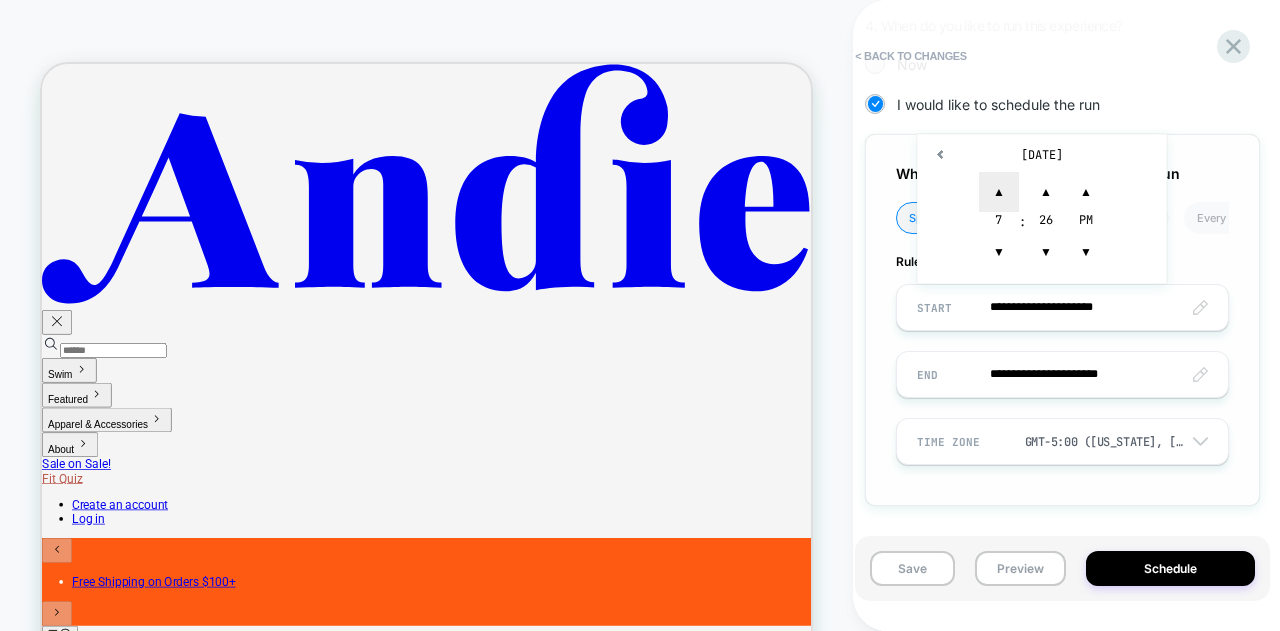 click on "▲" at bounding box center (999, 192) 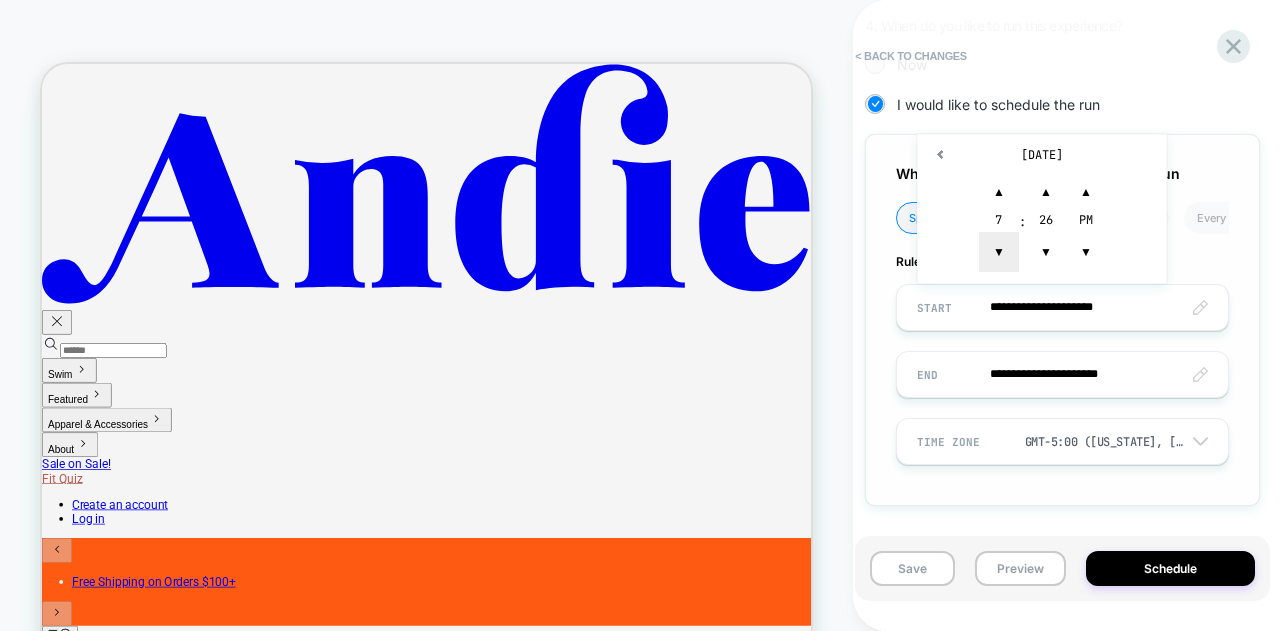 click on "▼" at bounding box center (999, 252) 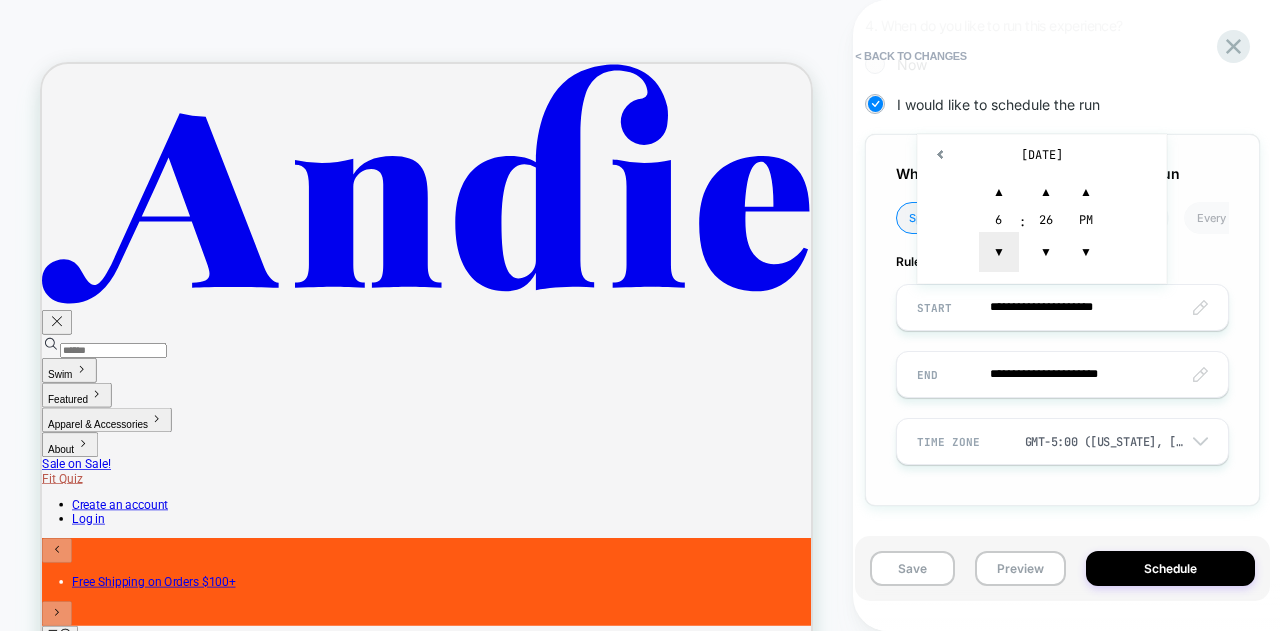 click on "▼" at bounding box center [999, 252] 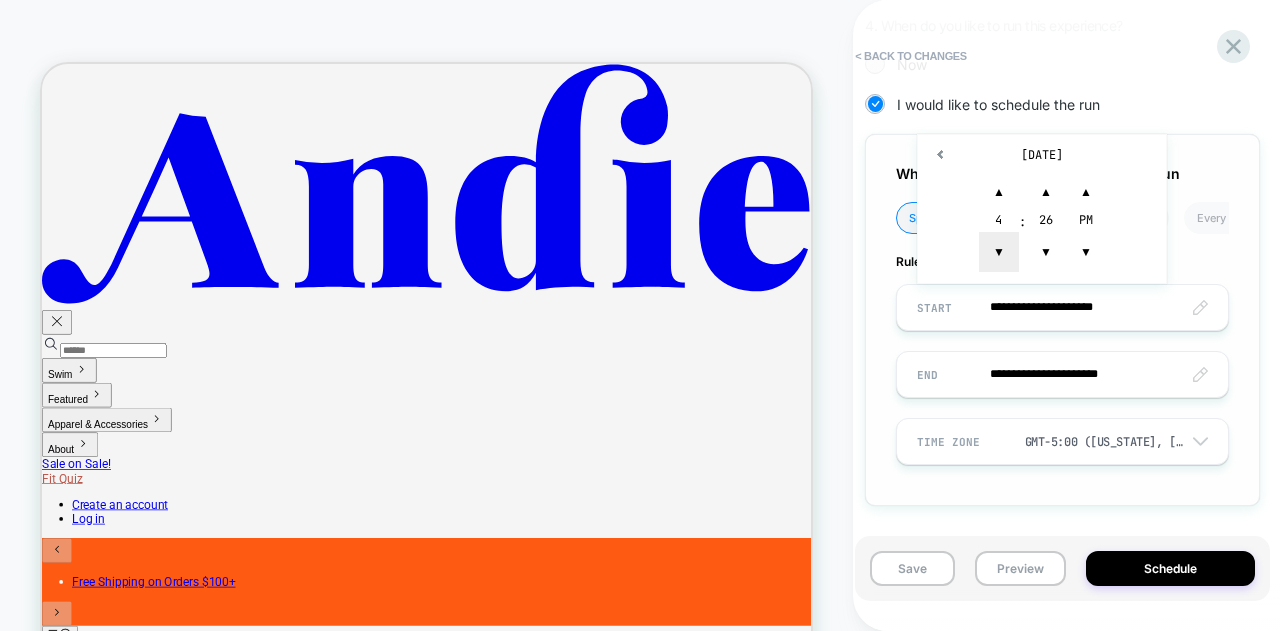 click on "▼" at bounding box center [999, 252] 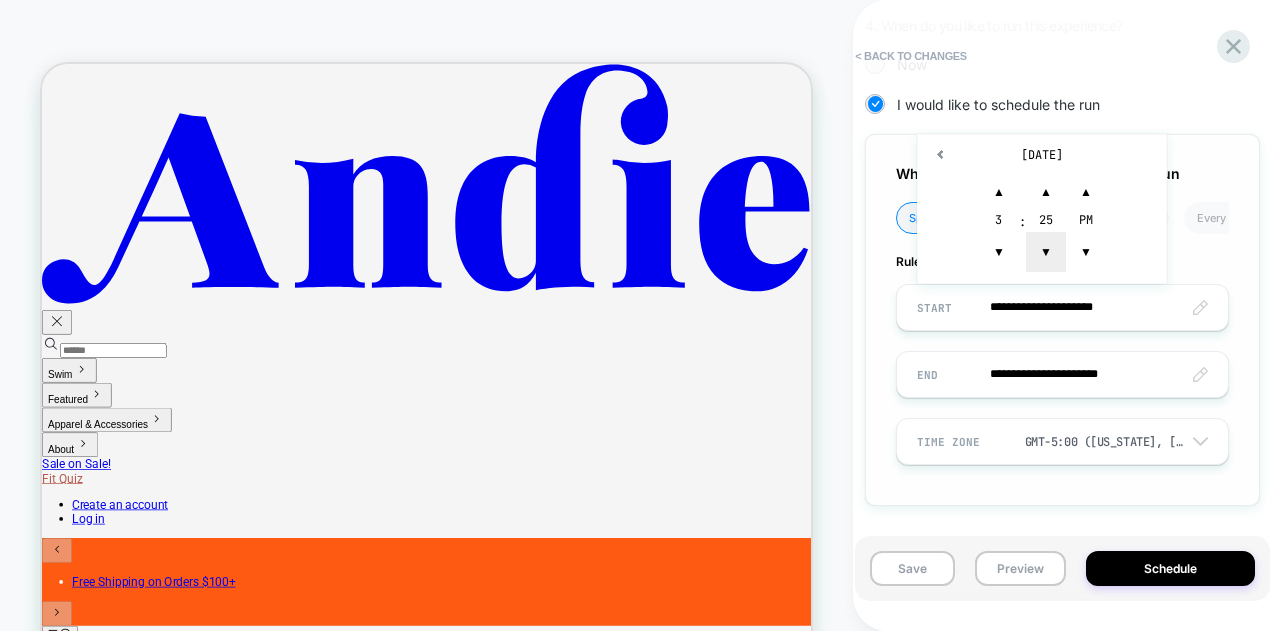 click on "▼" at bounding box center (1046, 252) 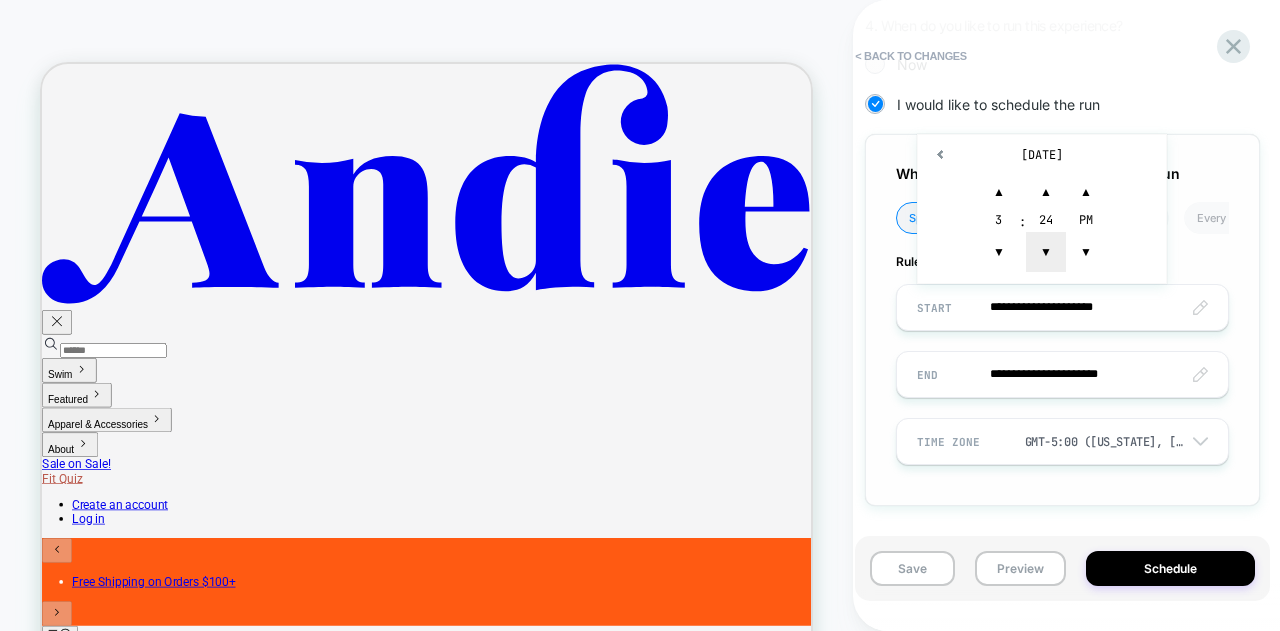 click on "▼" at bounding box center (1046, 252) 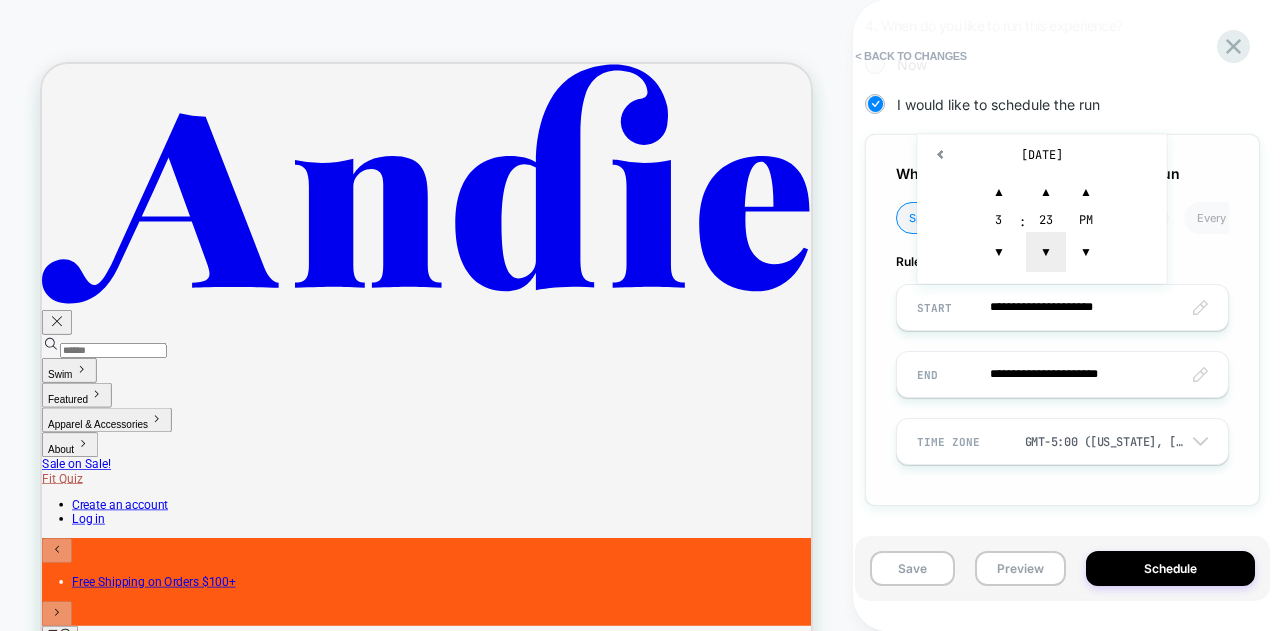 click on "▼" at bounding box center (1046, 252) 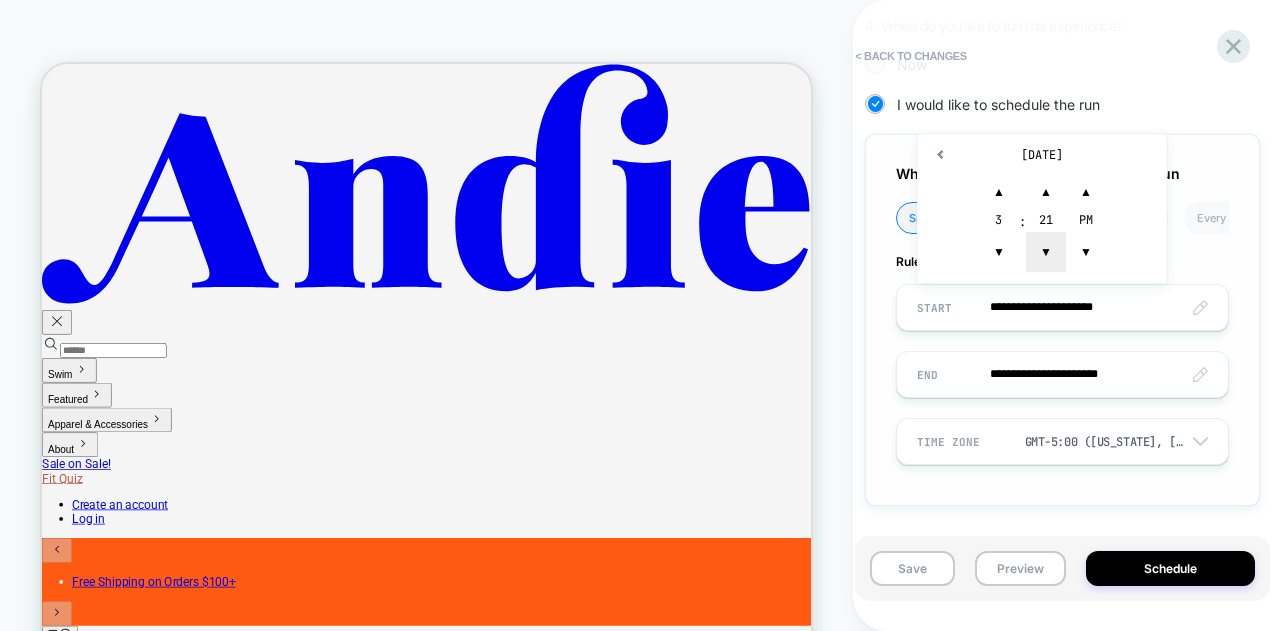 click on "▼" at bounding box center [1046, 252] 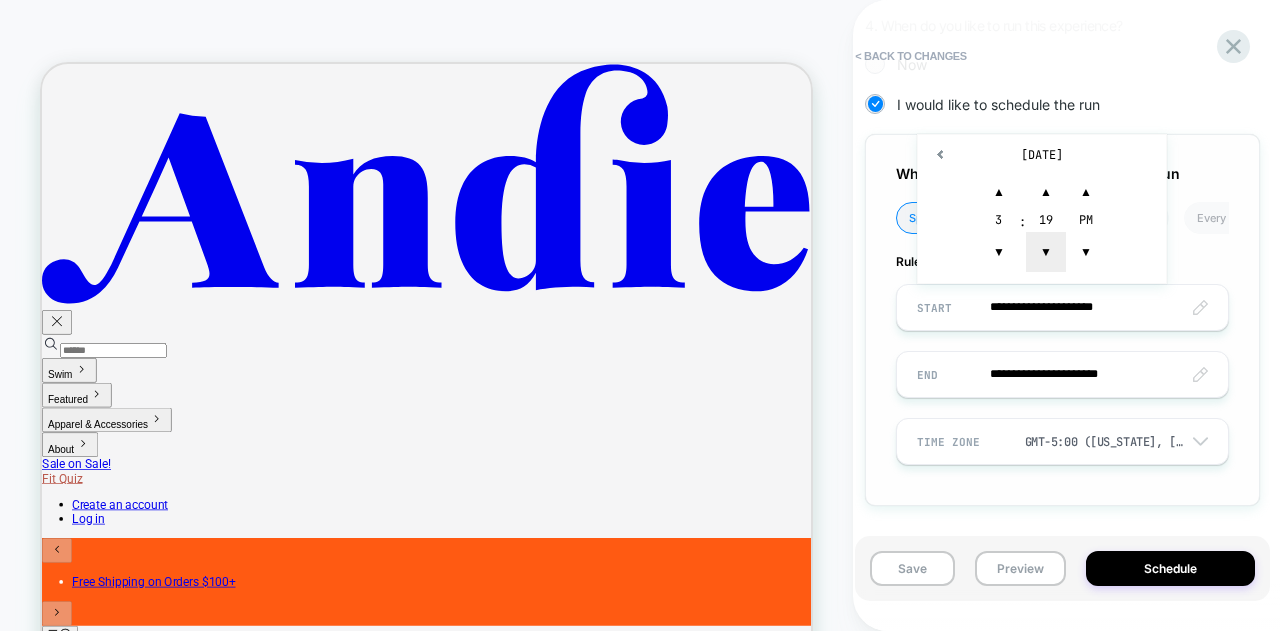 click on "▼" at bounding box center [1046, 252] 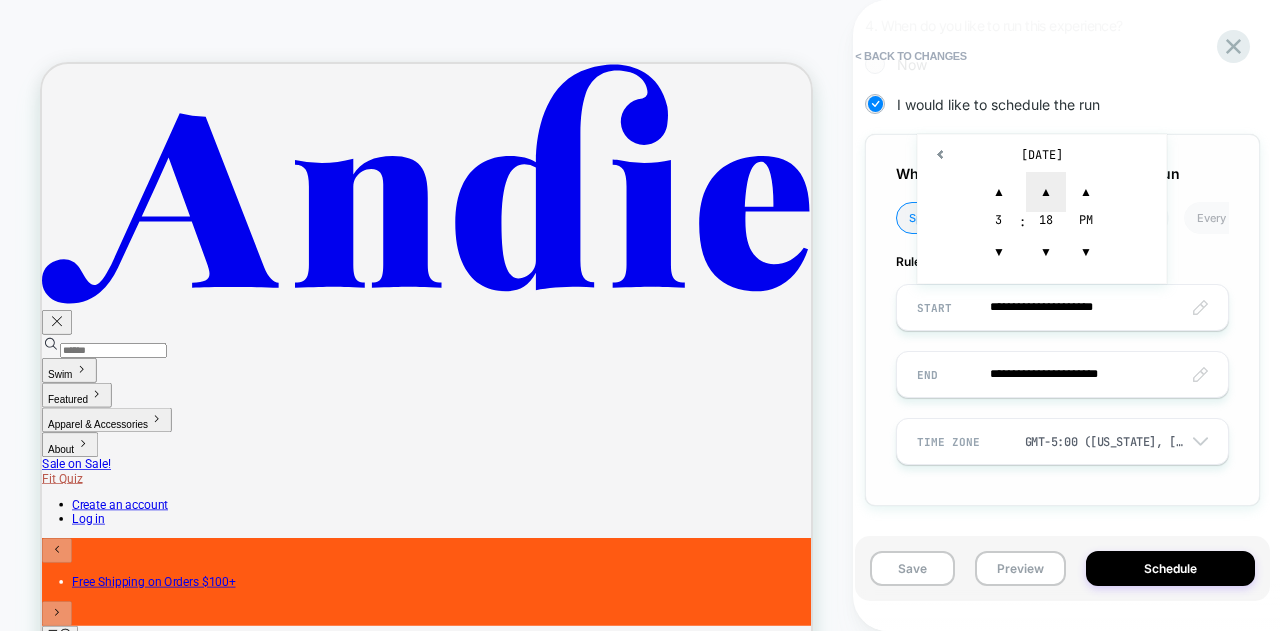 click on "▲" at bounding box center (1046, 192) 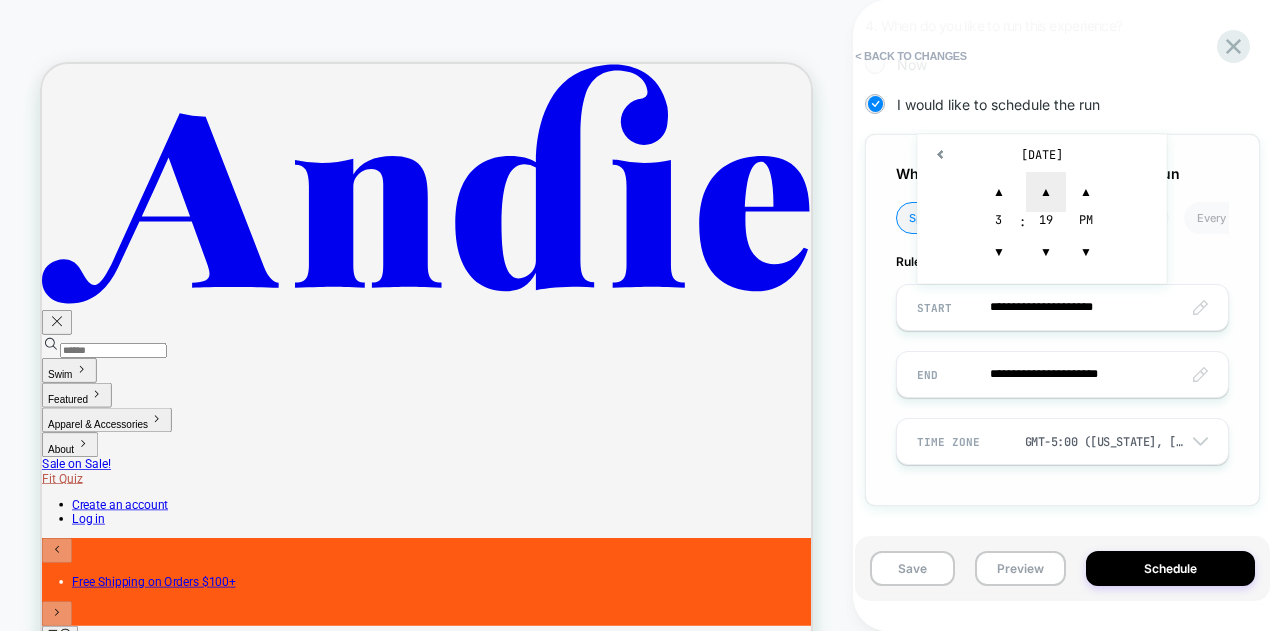 click on "▲" at bounding box center [1046, 192] 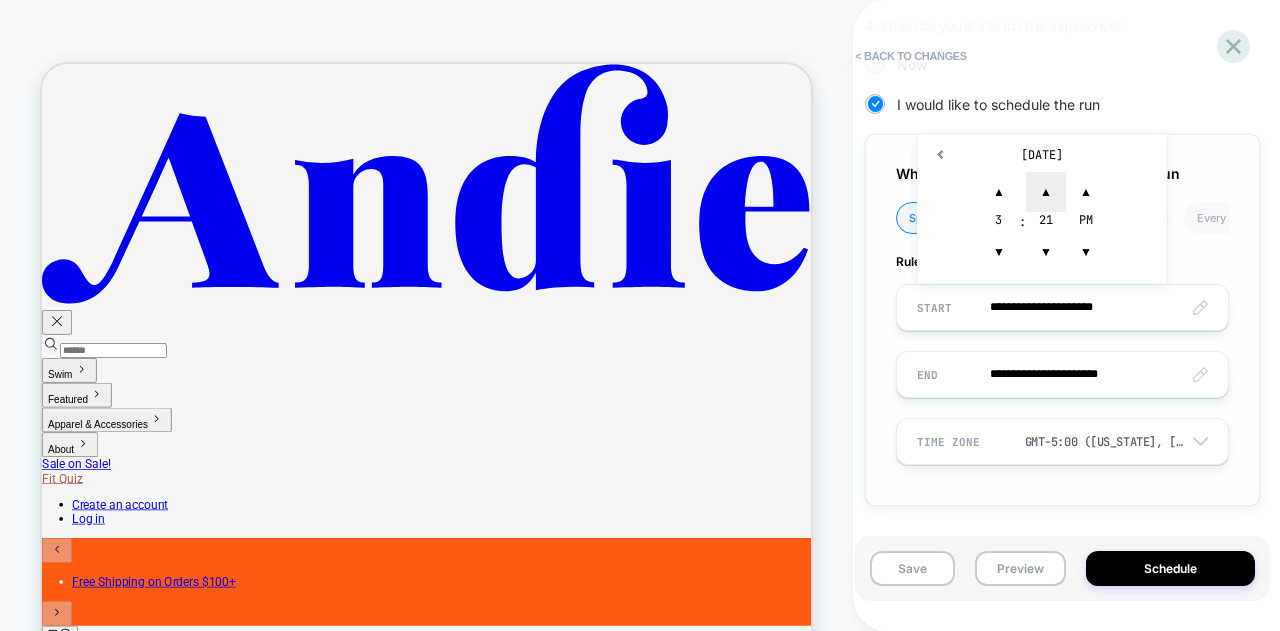 click on "▲" at bounding box center [1046, 192] 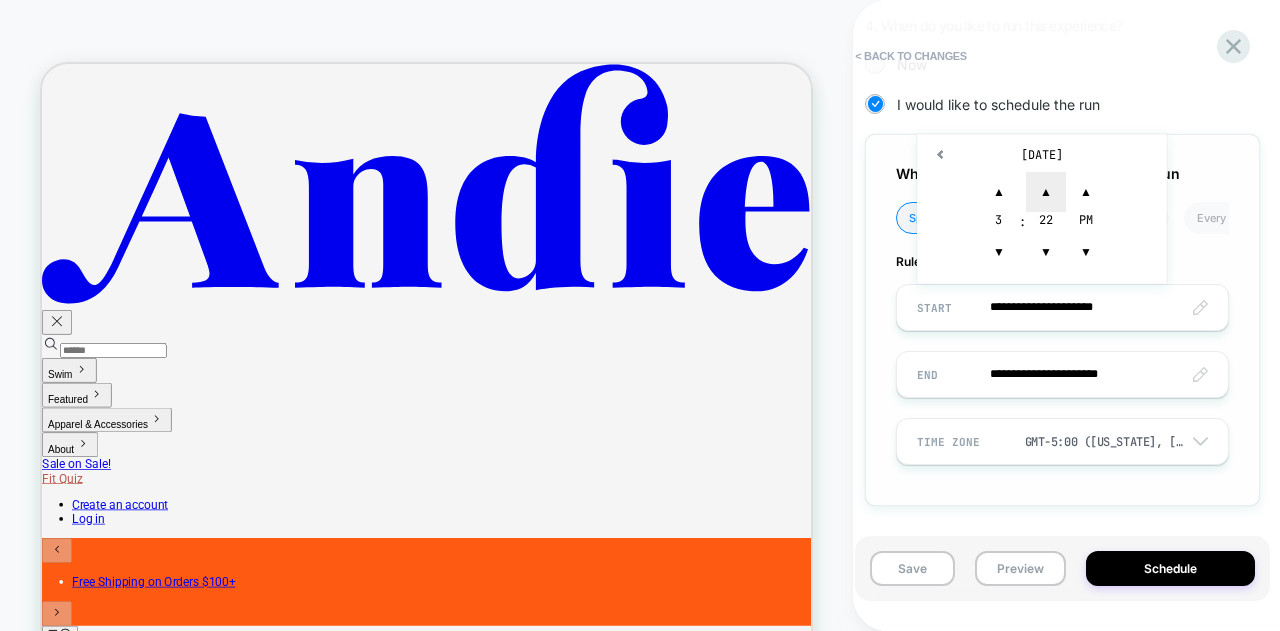 click on "▲" at bounding box center (1046, 192) 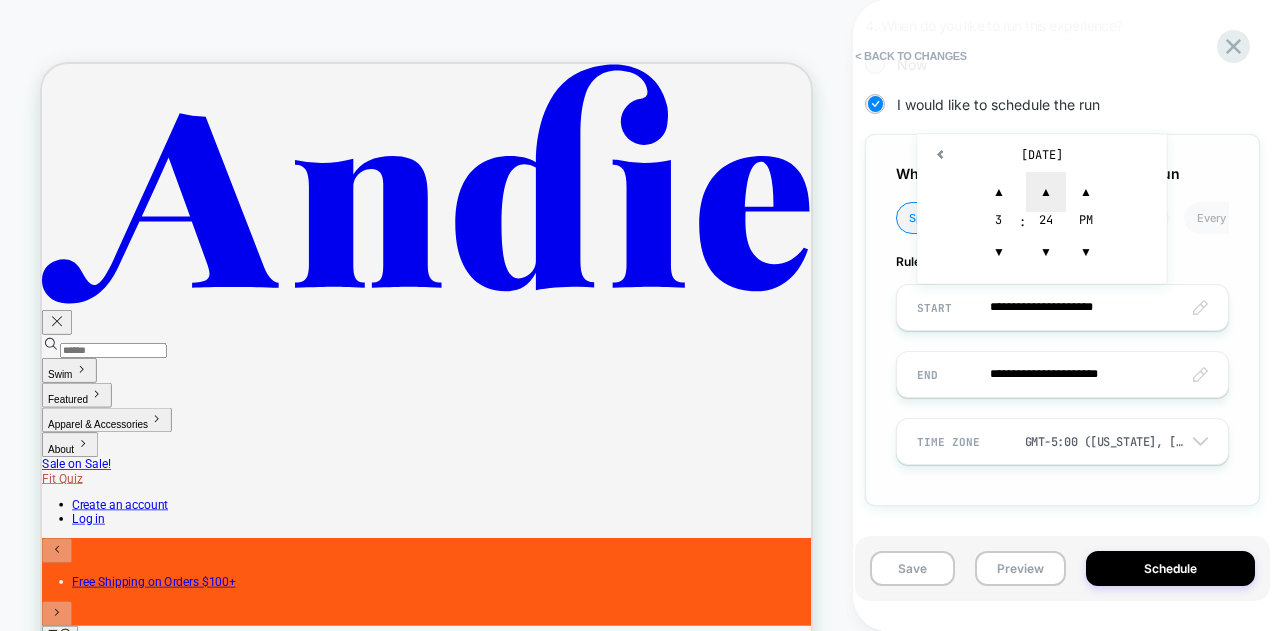 click on "▲" at bounding box center (1046, 192) 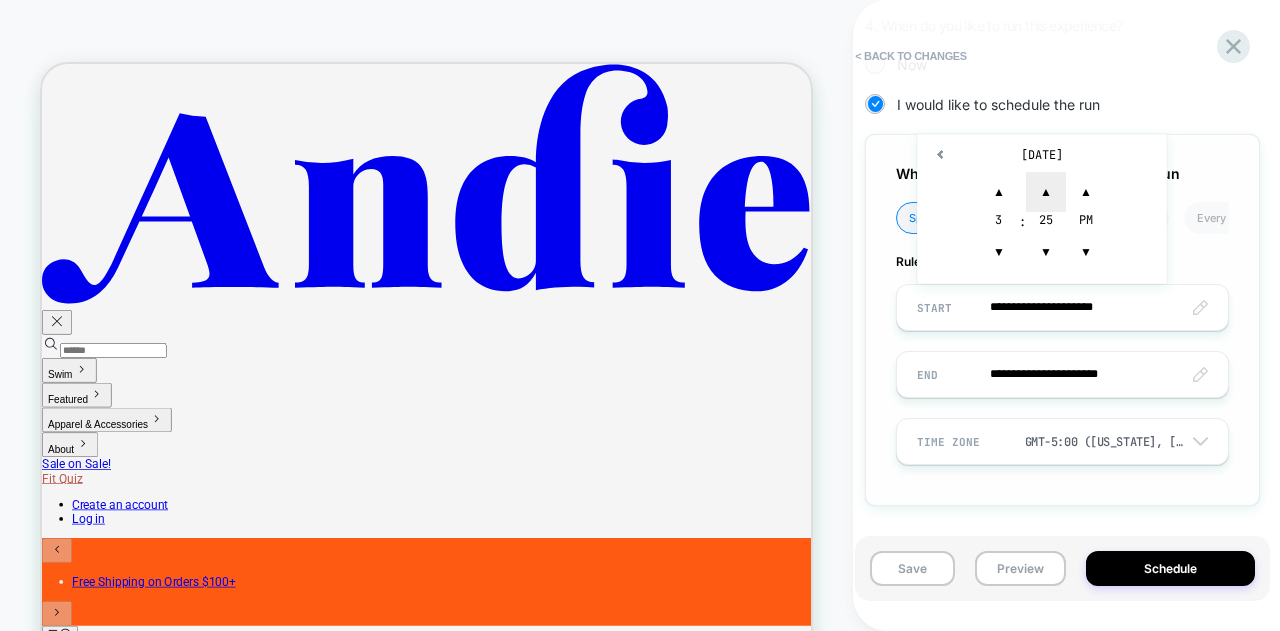 click on "▲" at bounding box center (1046, 192) 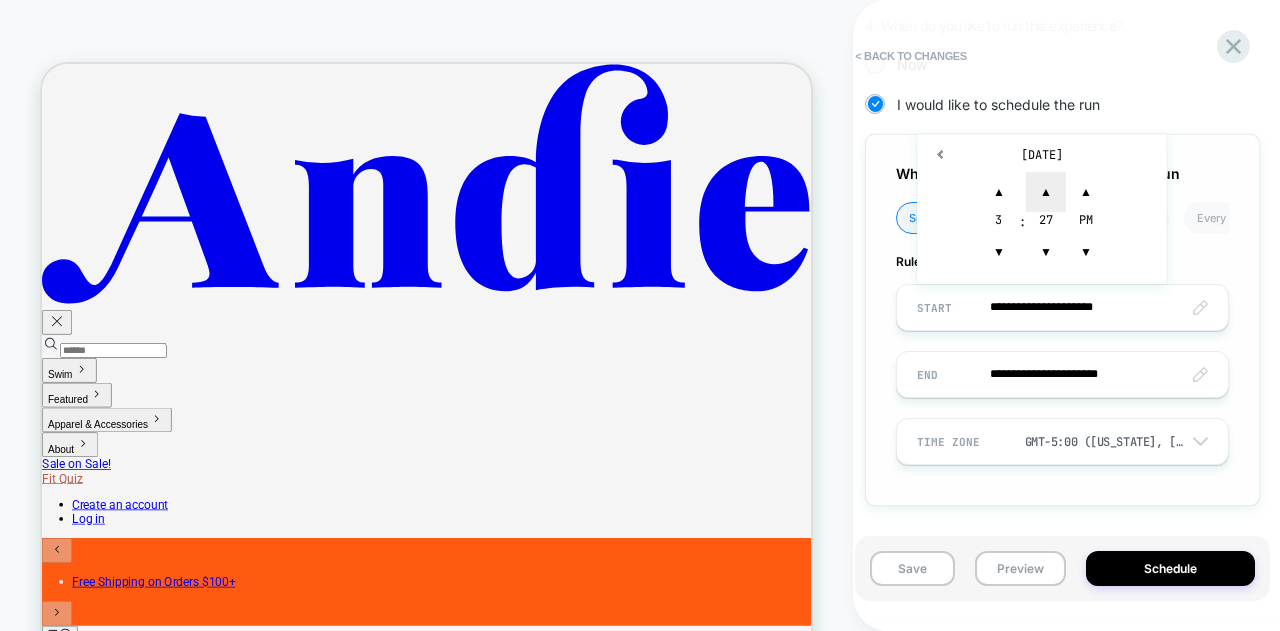 click on "▲" at bounding box center (1046, 192) 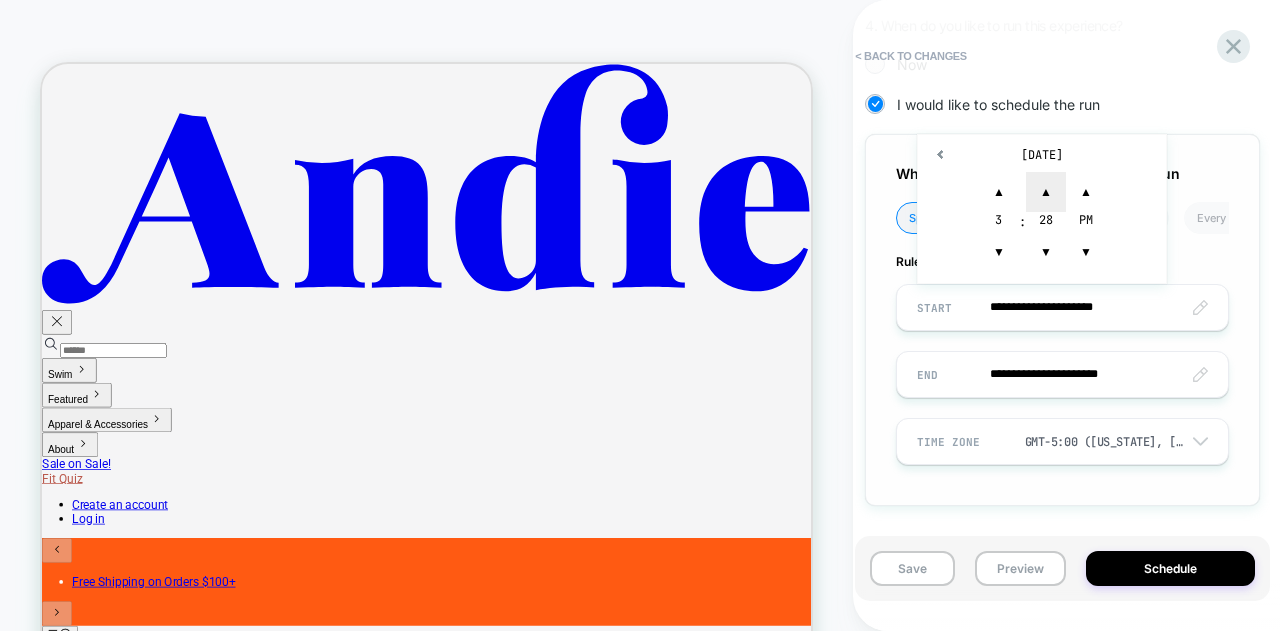 click on "▲" at bounding box center (1046, 192) 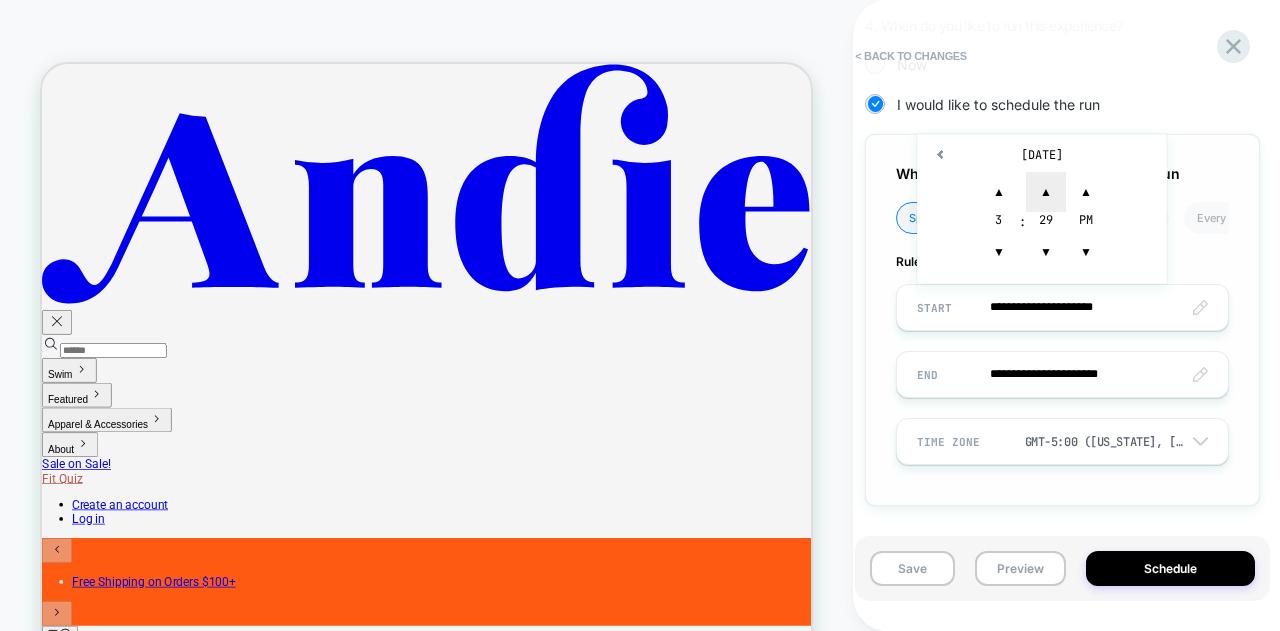 click on "▲" at bounding box center (1046, 192) 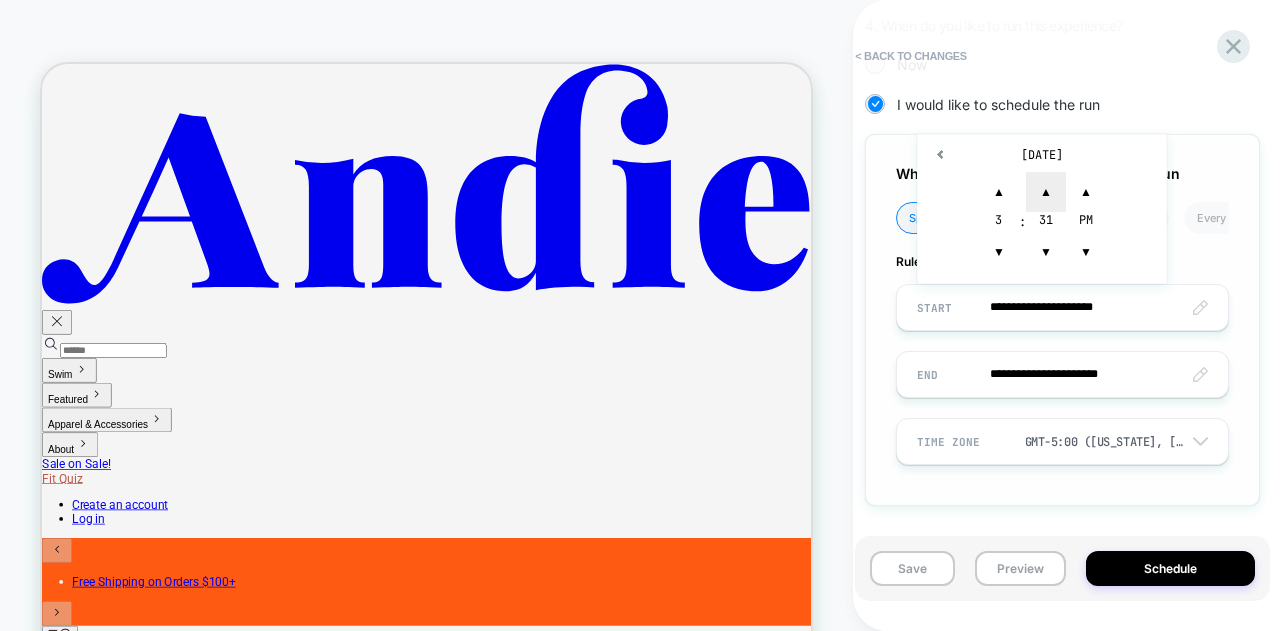 click on "▲" at bounding box center [1046, 192] 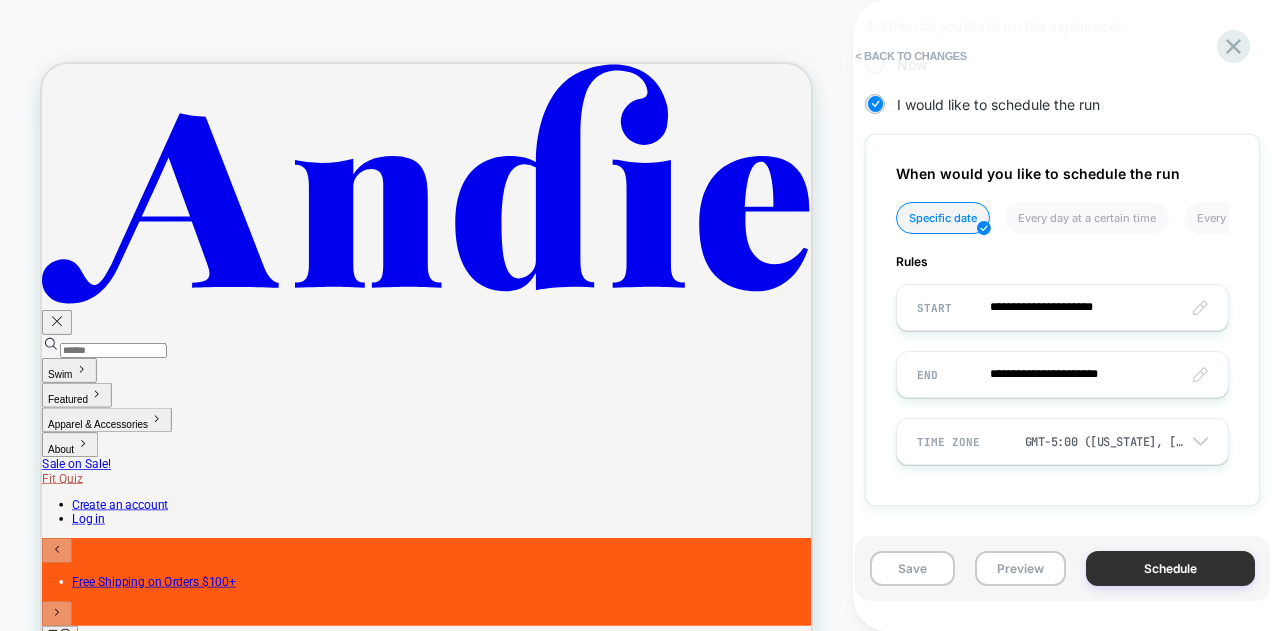 click on "Schedule" at bounding box center (1170, 568) 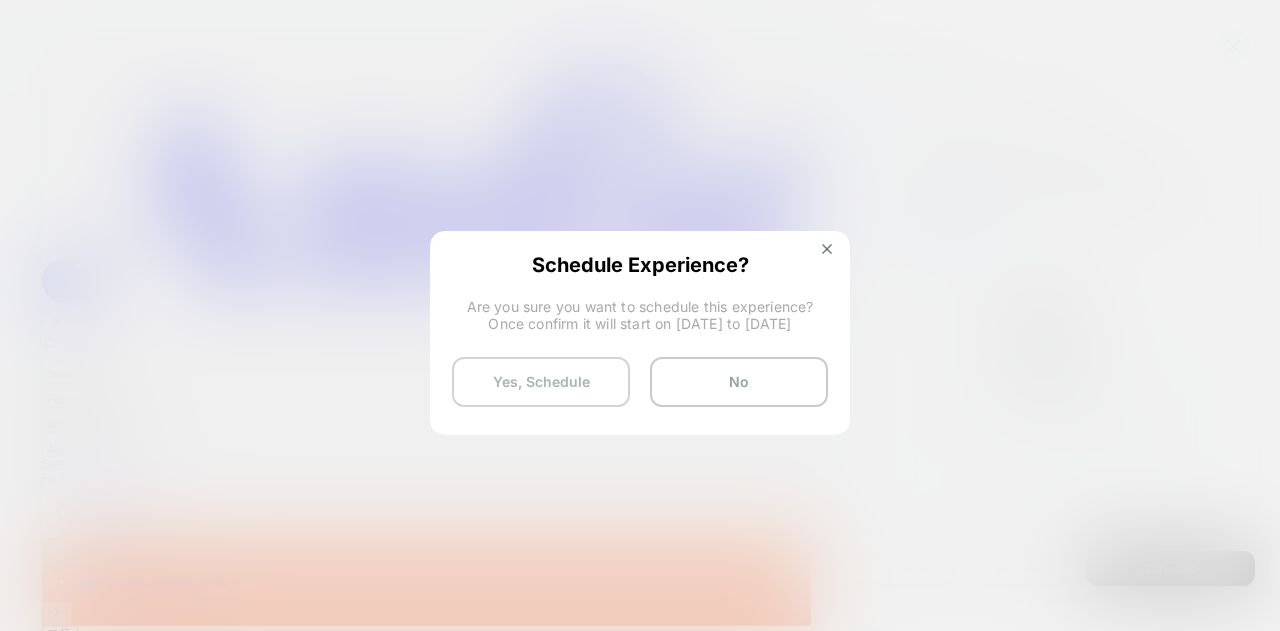 click on "Yes, Schedule" at bounding box center (541, 382) 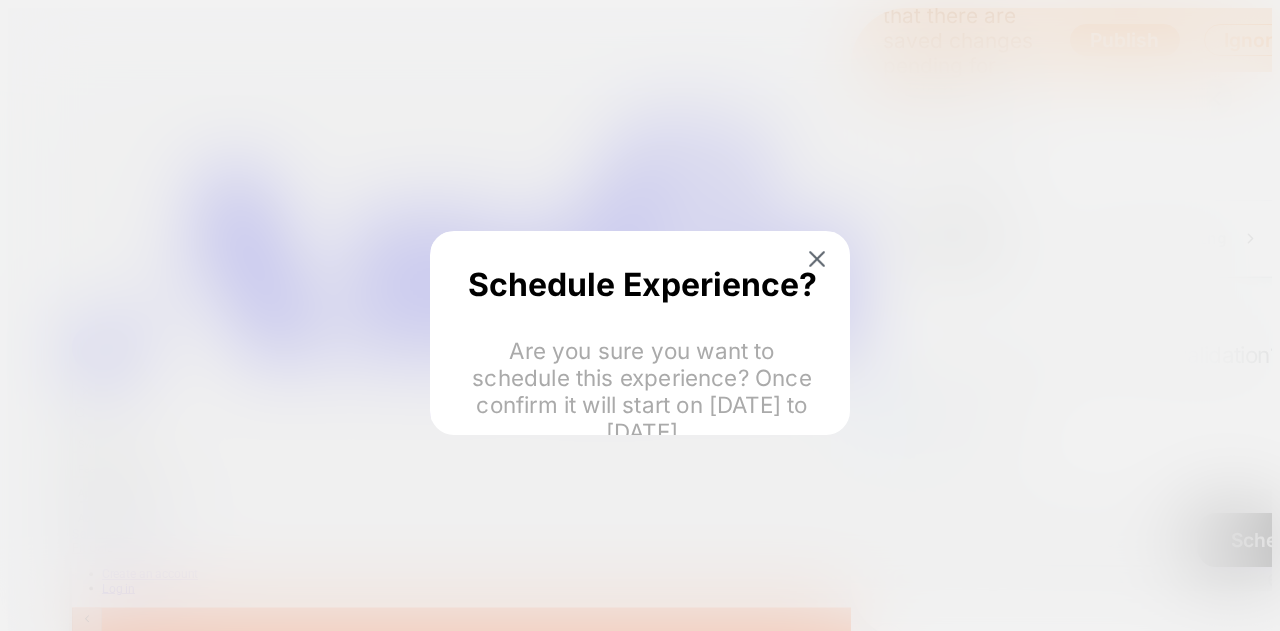 click on "**********" at bounding box center [640, 616] 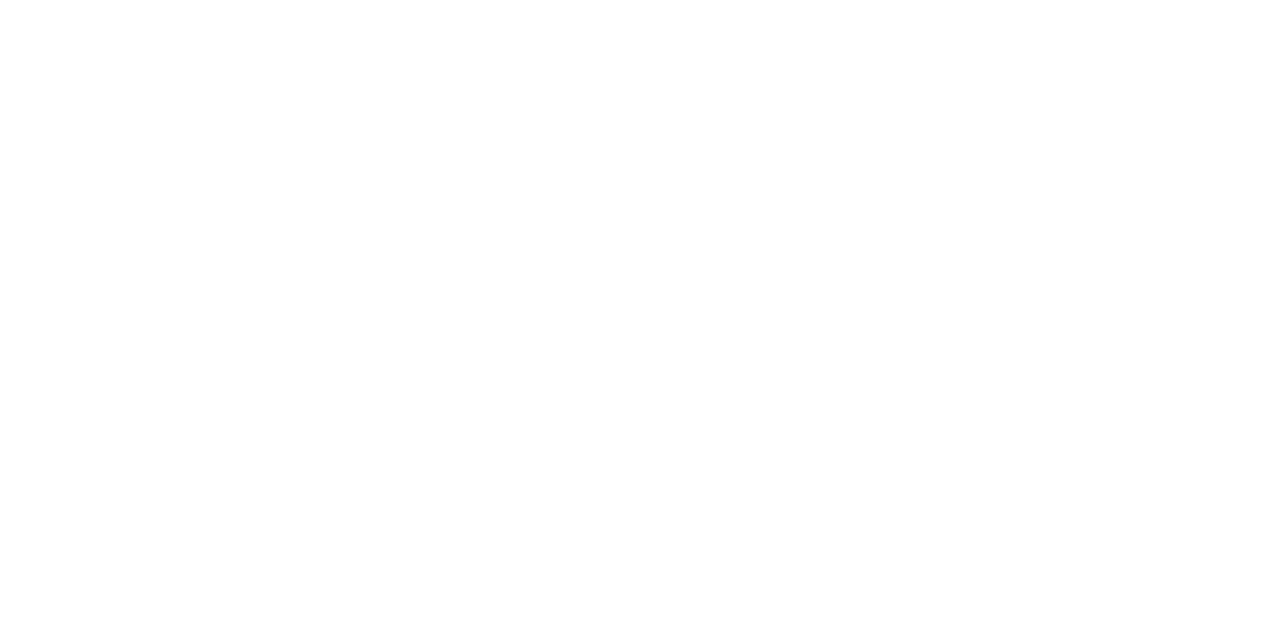 scroll, scrollTop: 0, scrollLeft: 0, axis: both 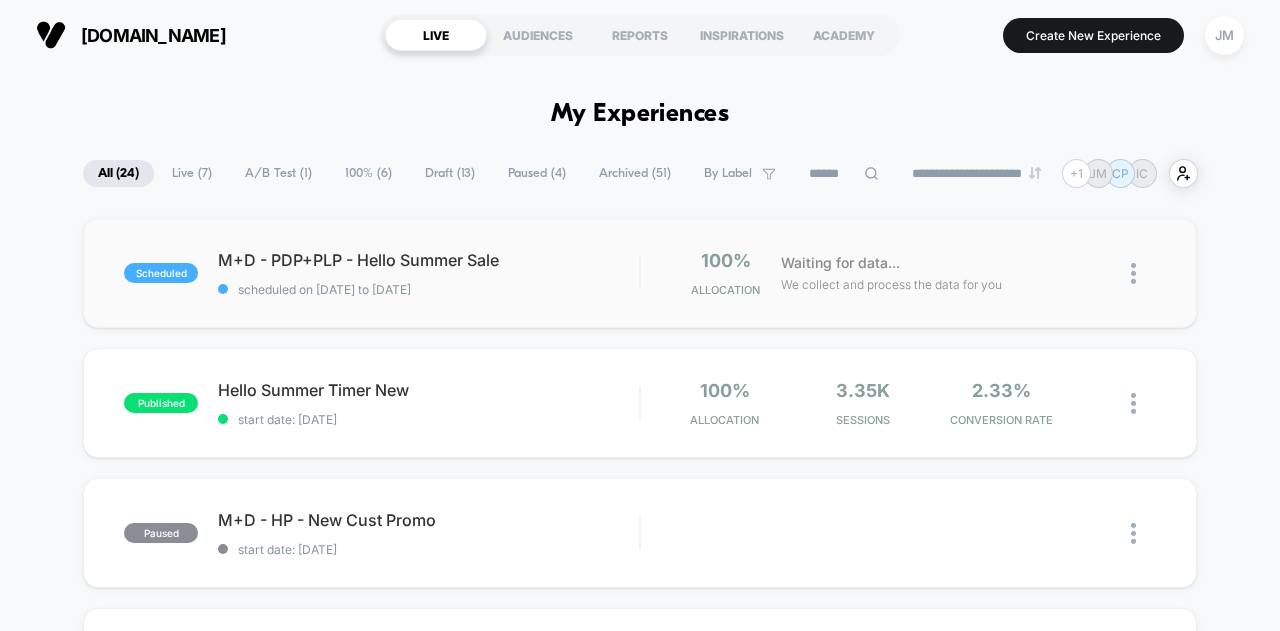 click on "scheduled  M+D - PDP+PLP - Hello Summer Sale scheduled on [DATE] to [DATE] 100% Allocation Waiting for data... We collect and process the data for you" at bounding box center (640, 273) 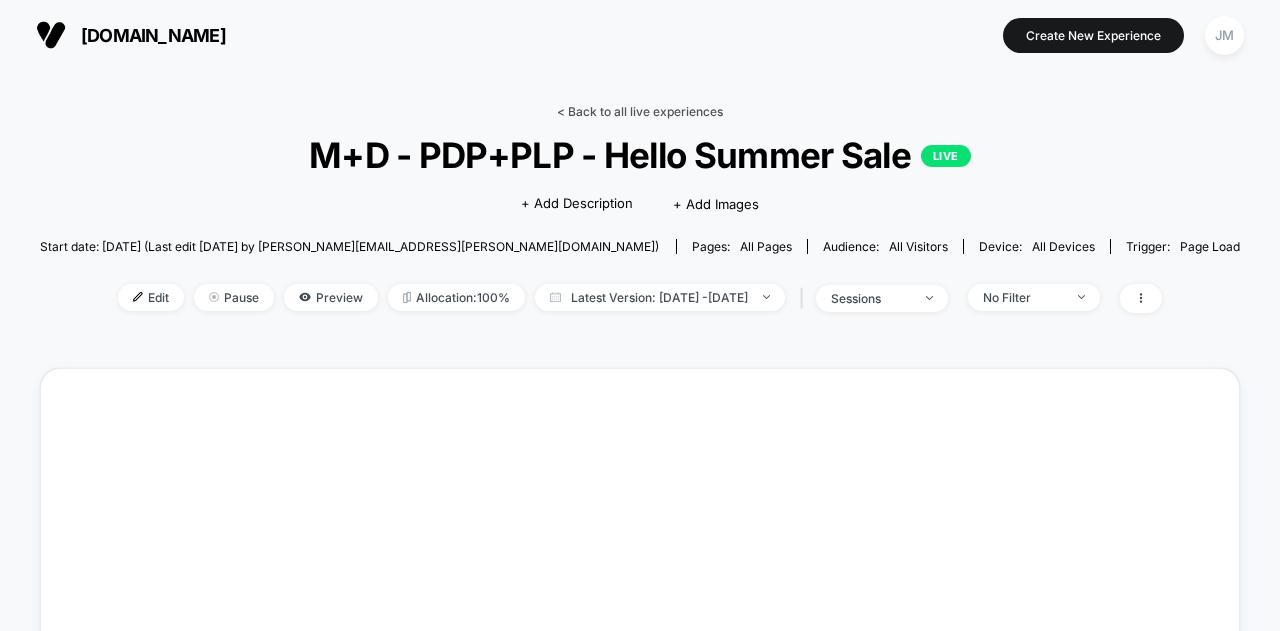 click on "< Back to all live experiences" at bounding box center (640, 111) 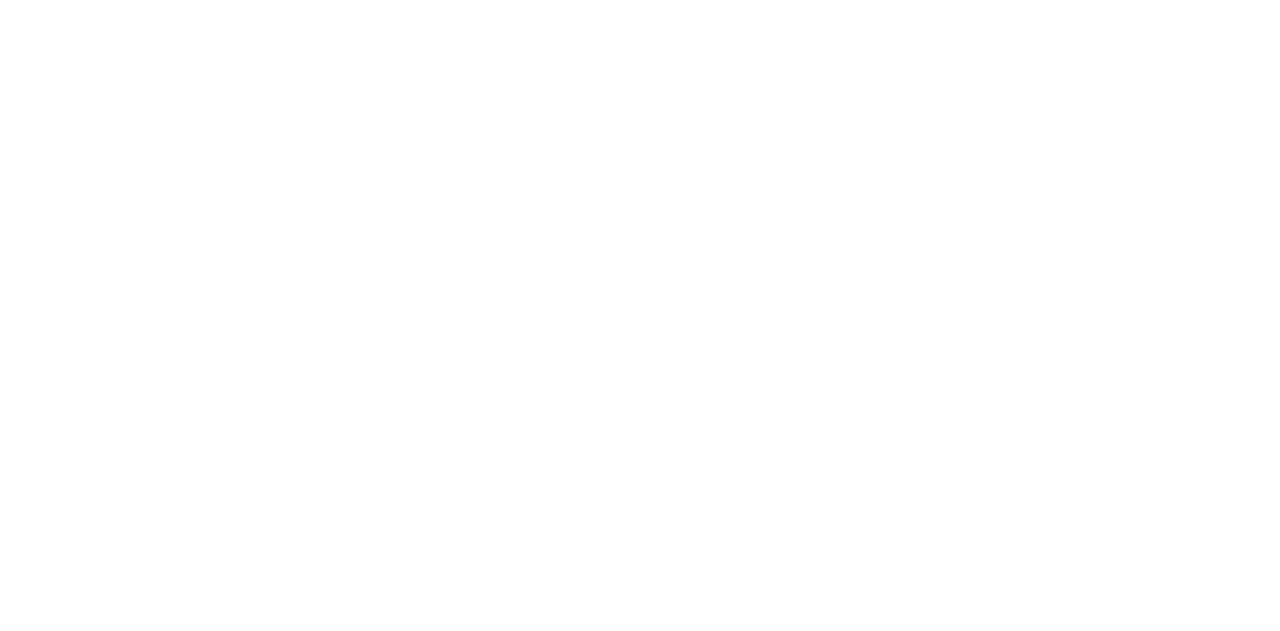 scroll, scrollTop: 0, scrollLeft: 0, axis: both 